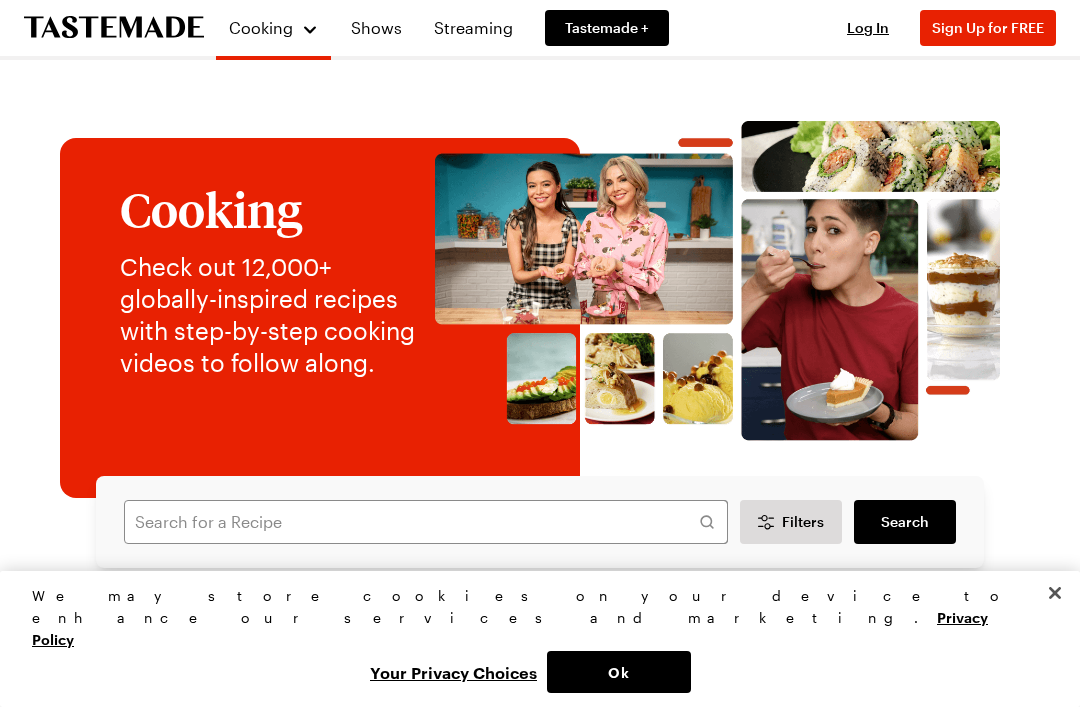 scroll, scrollTop: 103, scrollLeft: 0, axis: vertical 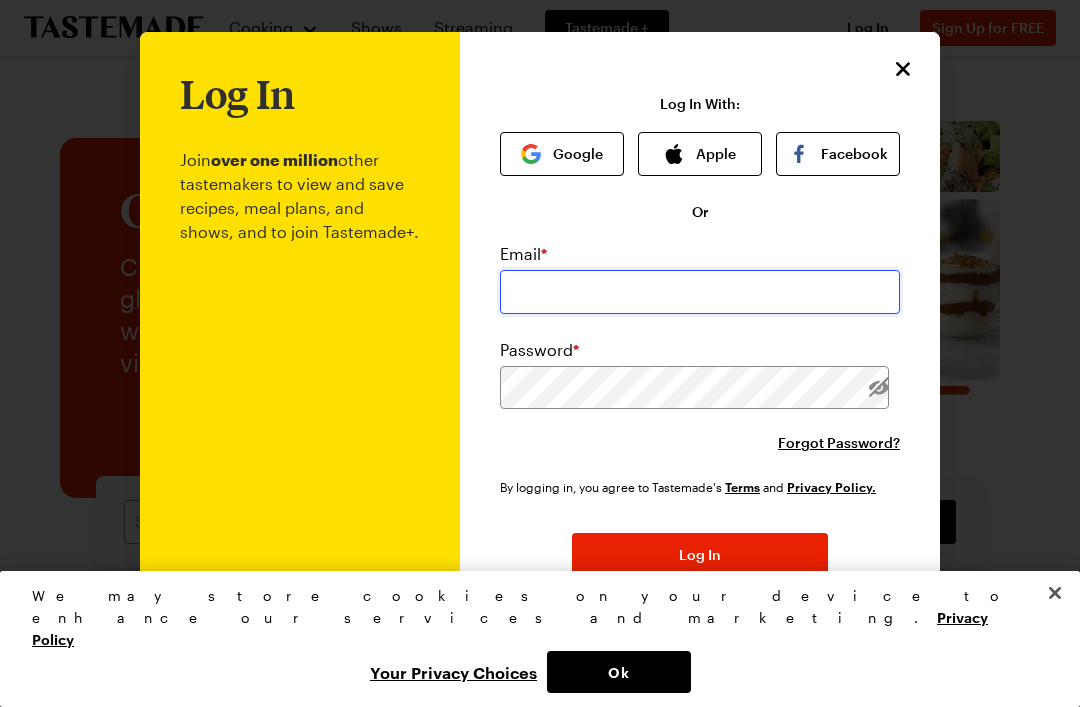 click at bounding box center [700, 292] 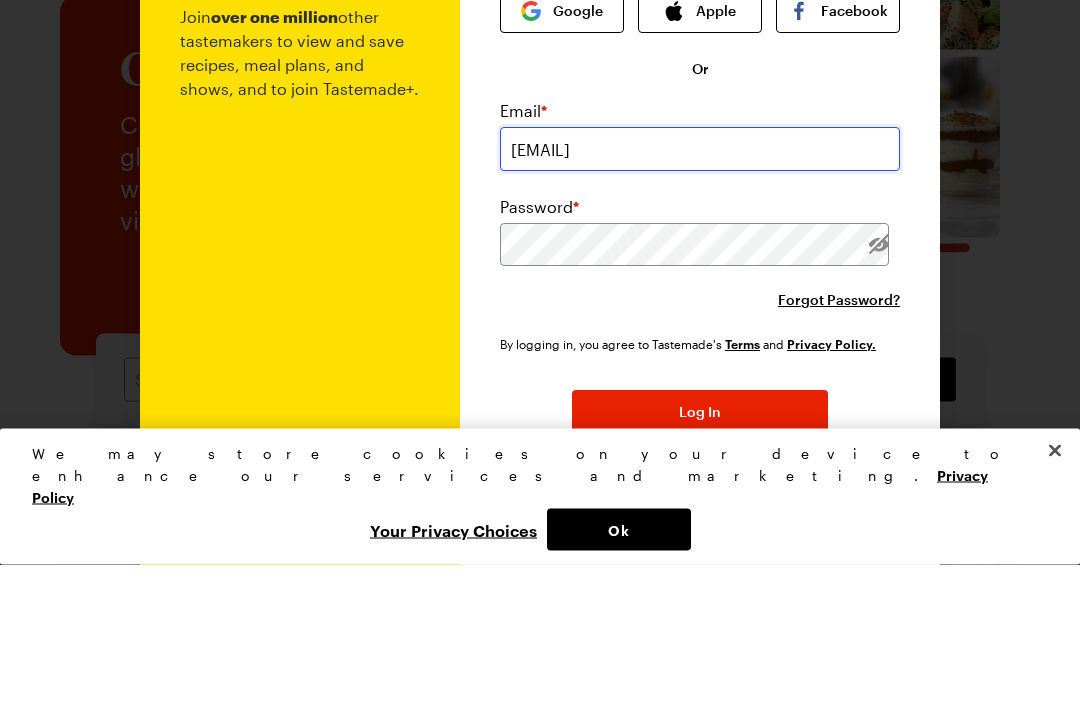 type on "[EMAIL]" 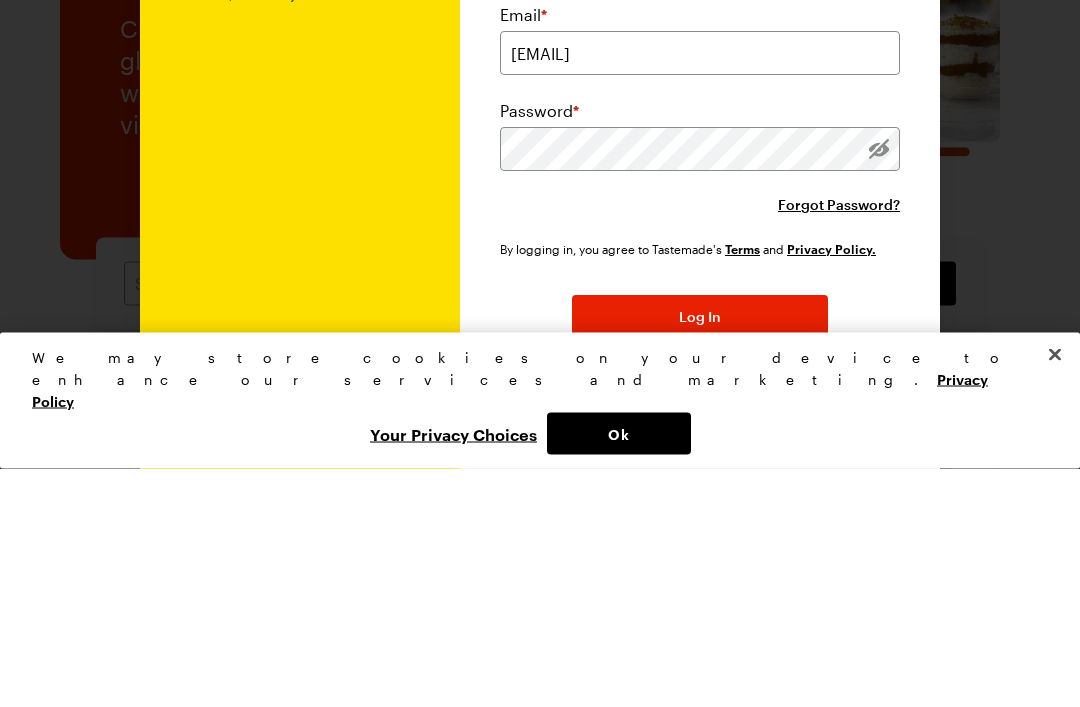 scroll, scrollTop: 342, scrollLeft: 0, axis: vertical 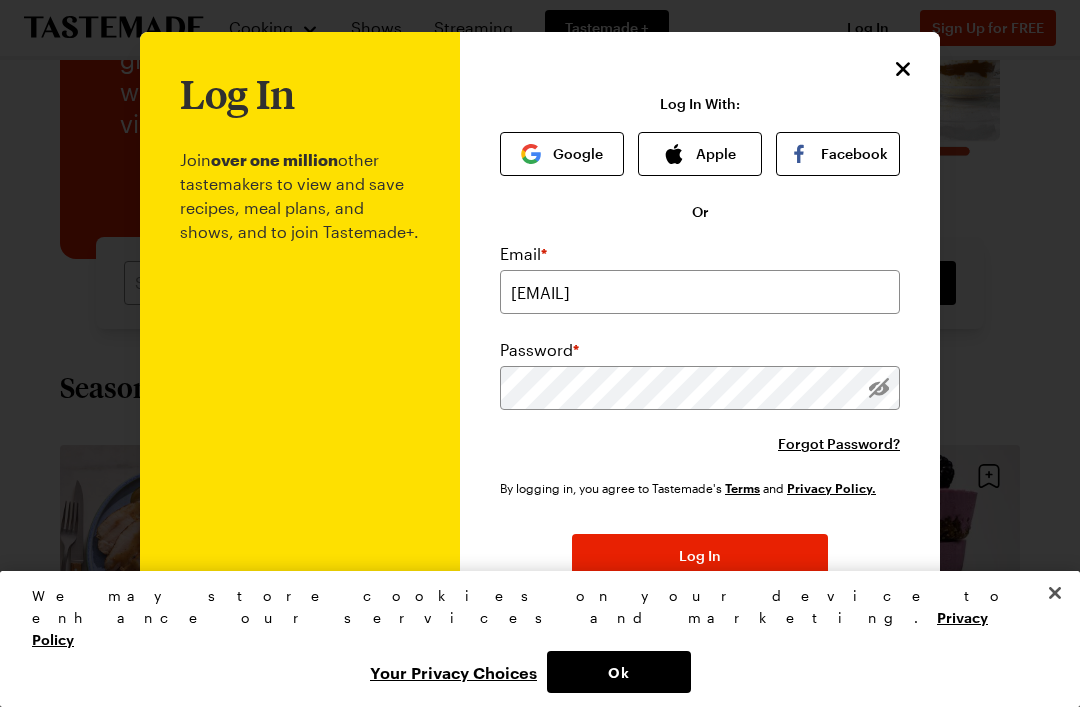 click on "Log In" at bounding box center (700, 556) 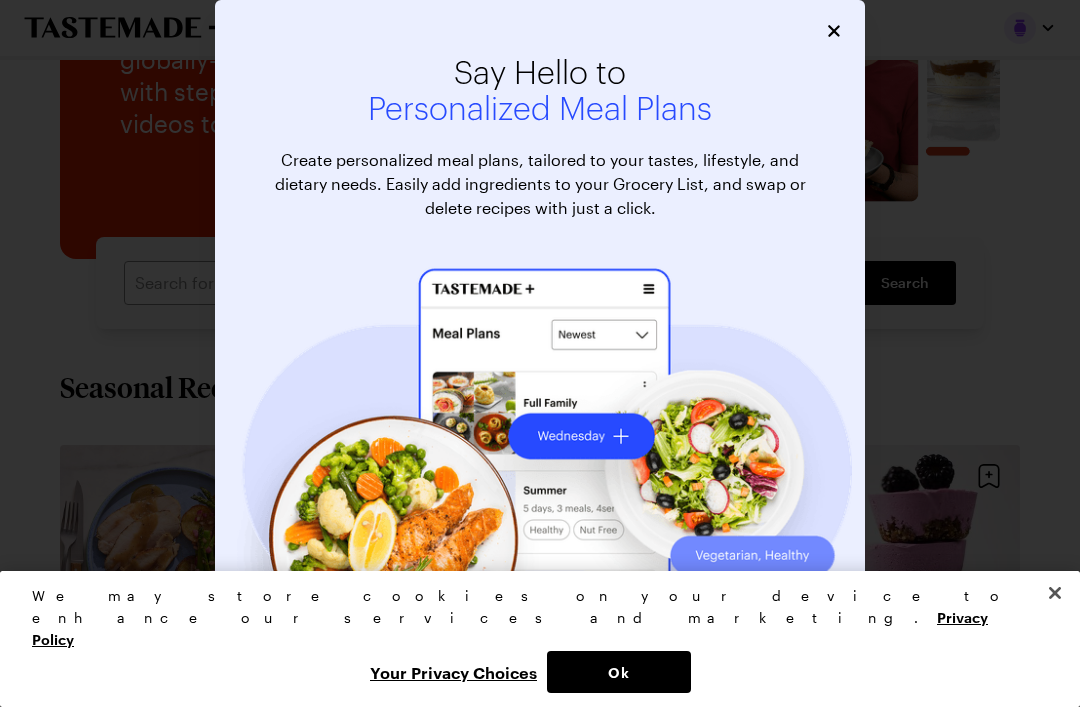 click 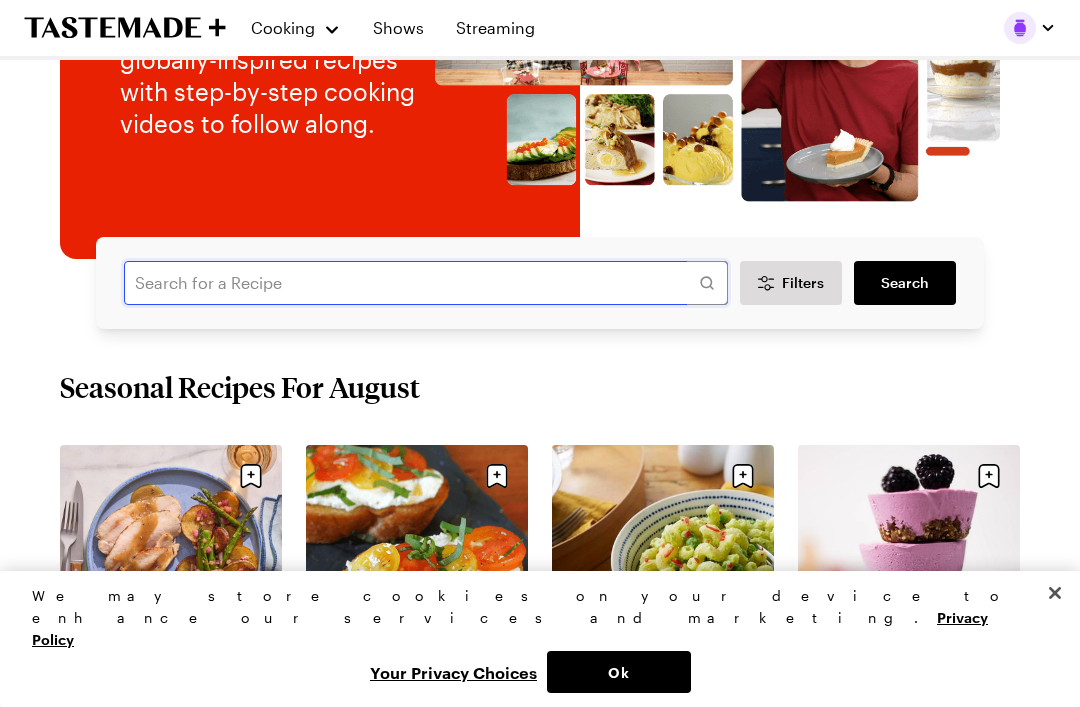 click at bounding box center [426, 283] 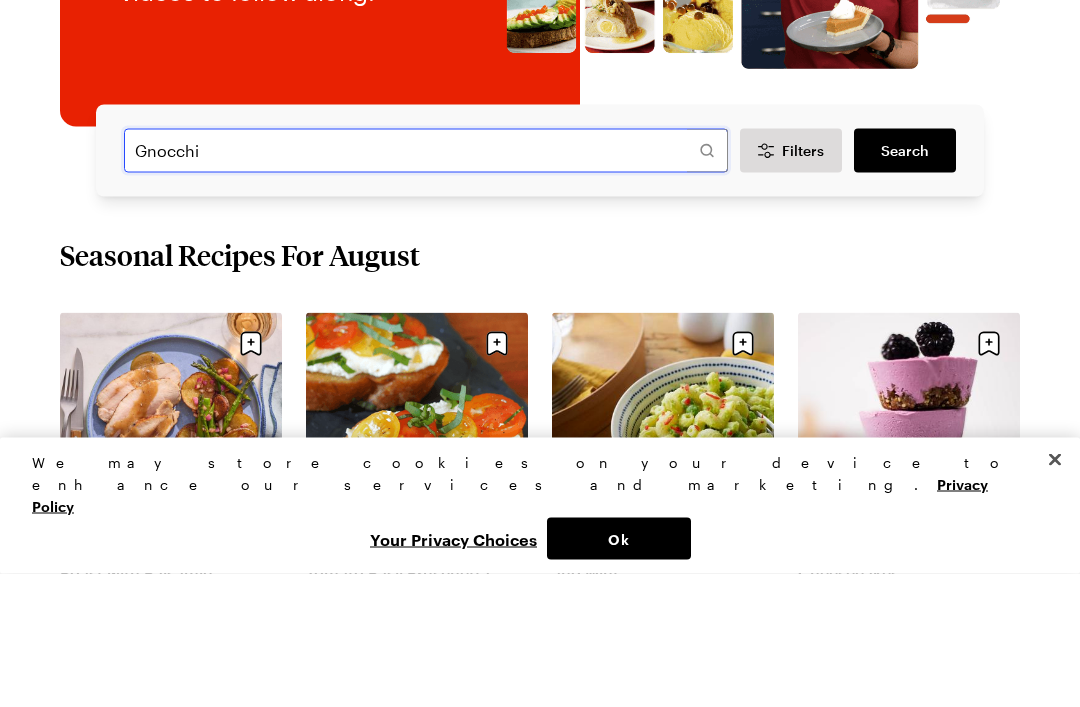 type on "Gnocchi" 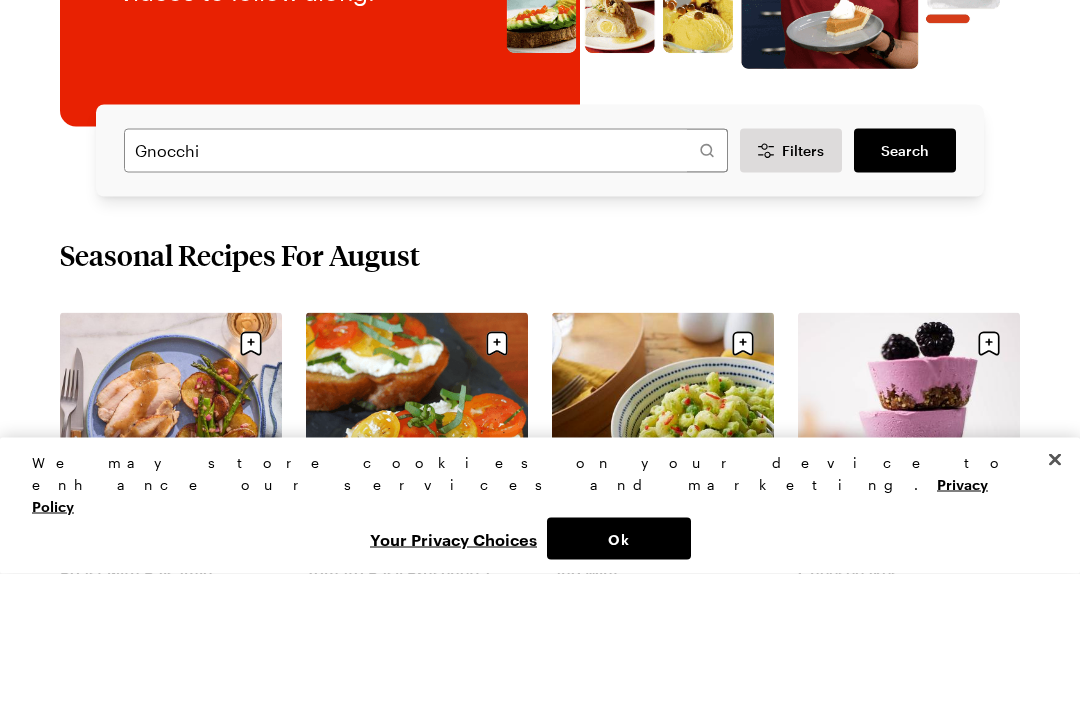 click on "Search" at bounding box center (905, 284) 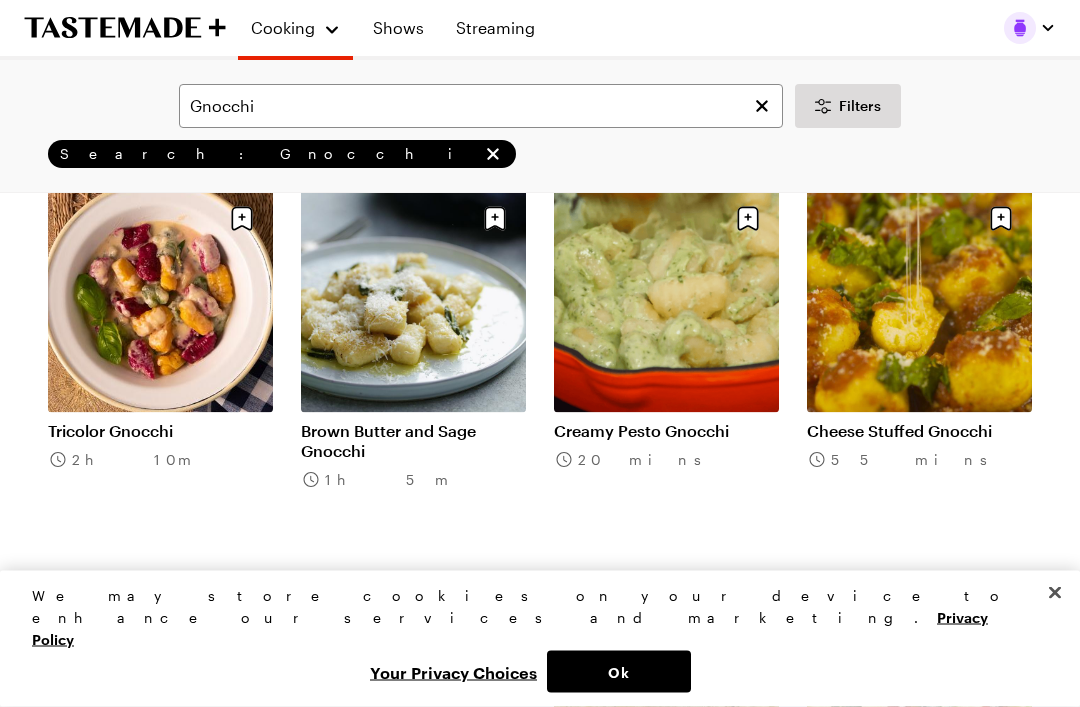 scroll, scrollTop: 1034, scrollLeft: 0, axis: vertical 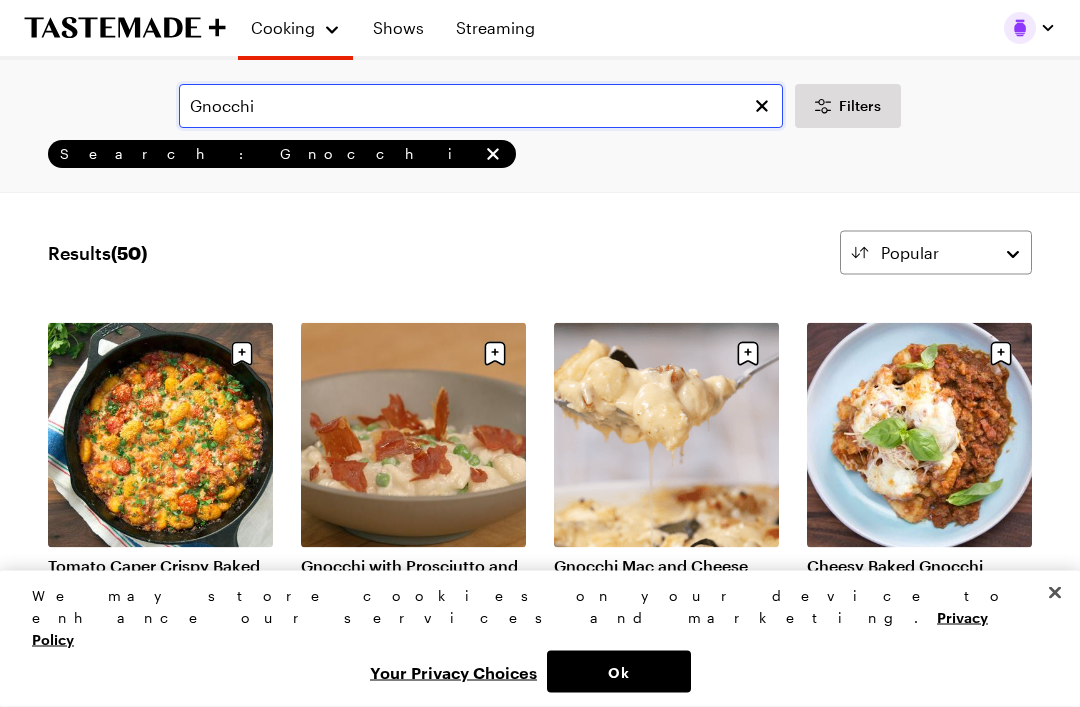 click on "Gnocchi" at bounding box center (481, 106) 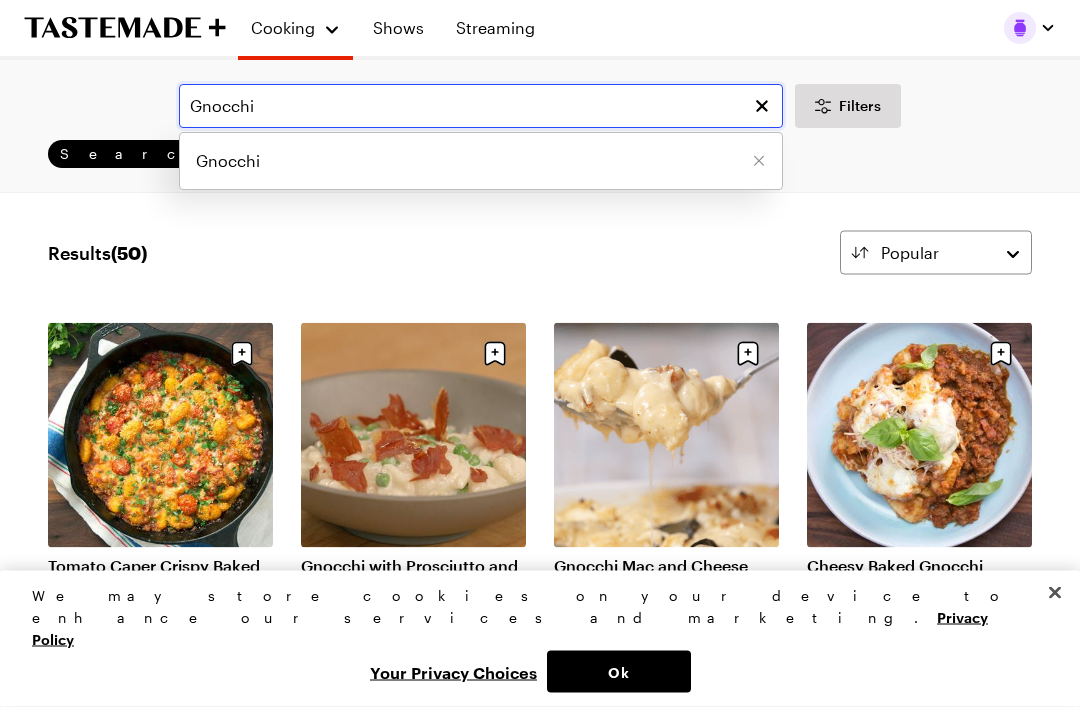 scroll, scrollTop: 99, scrollLeft: 0, axis: vertical 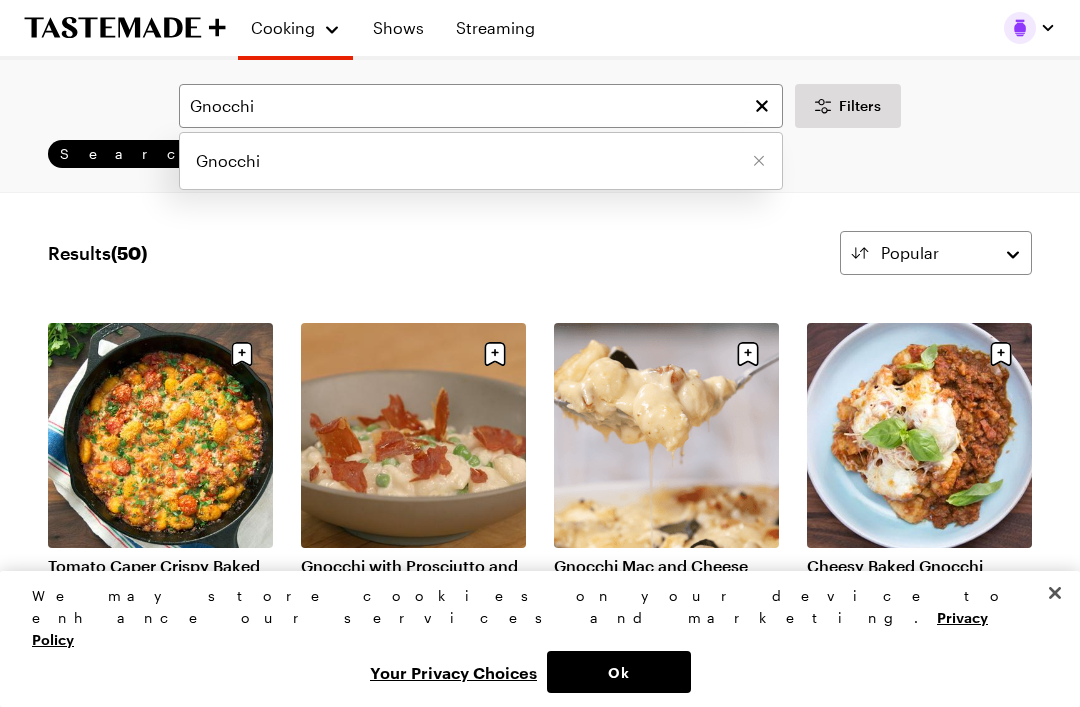 click 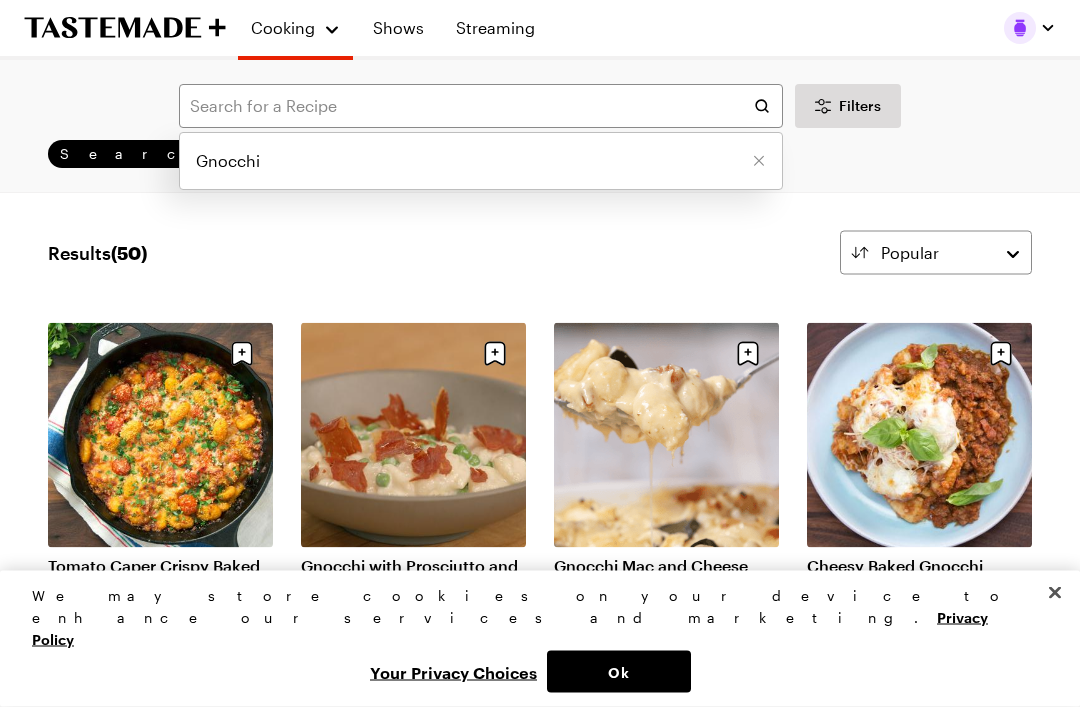scroll, scrollTop: 0, scrollLeft: 0, axis: both 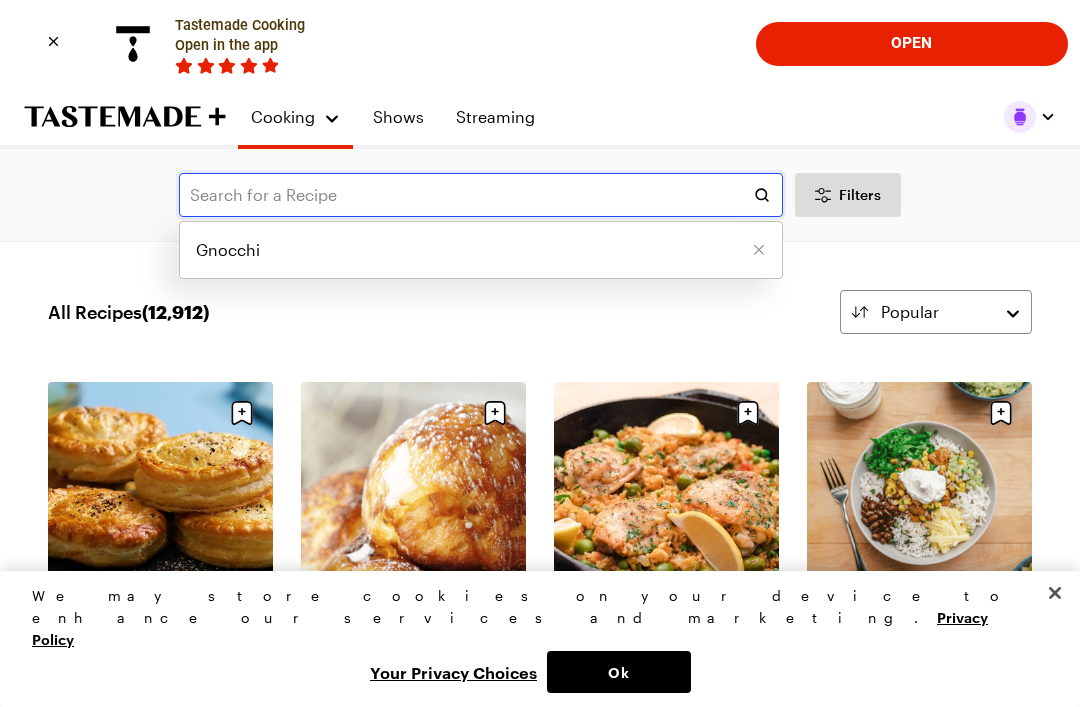 click at bounding box center (481, 195) 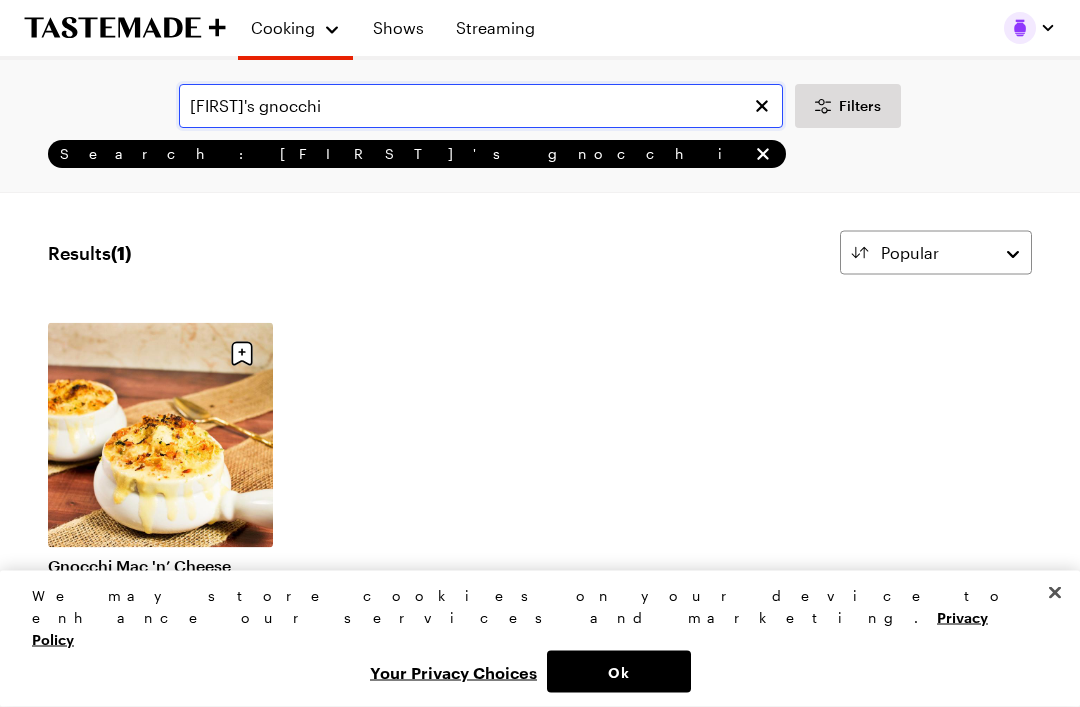click on "[FIRST]'s gnocchi" at bounding box center (481, 106) 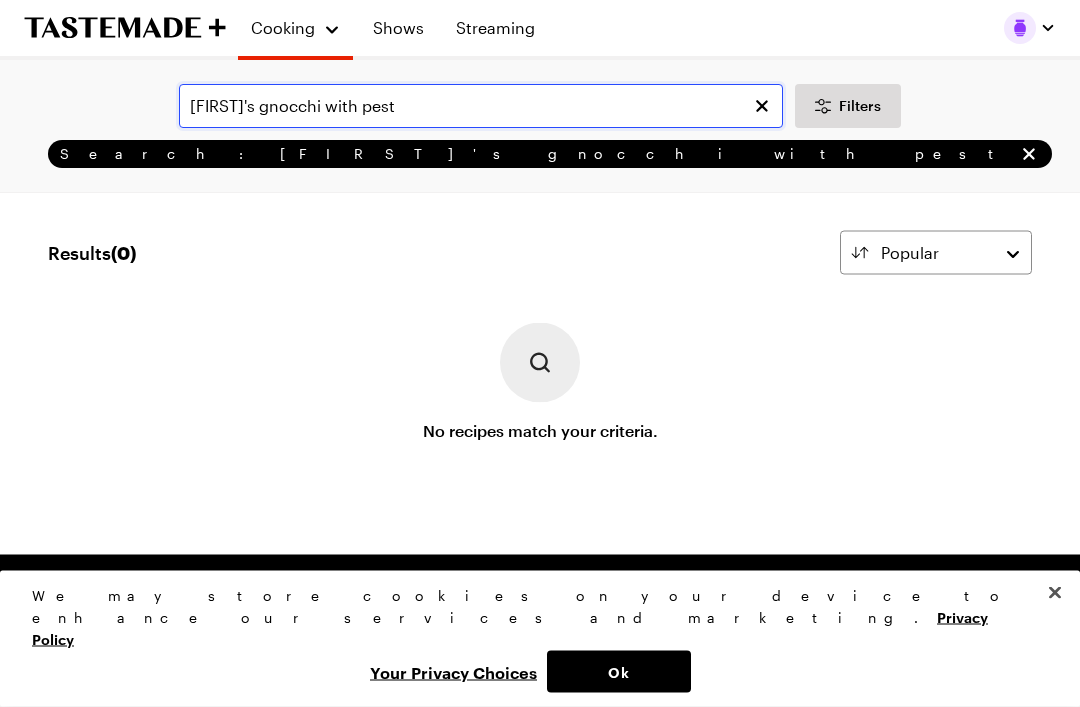 click on "[FIRST]'s gnocchi with pest" at bounding box center (481, 106) 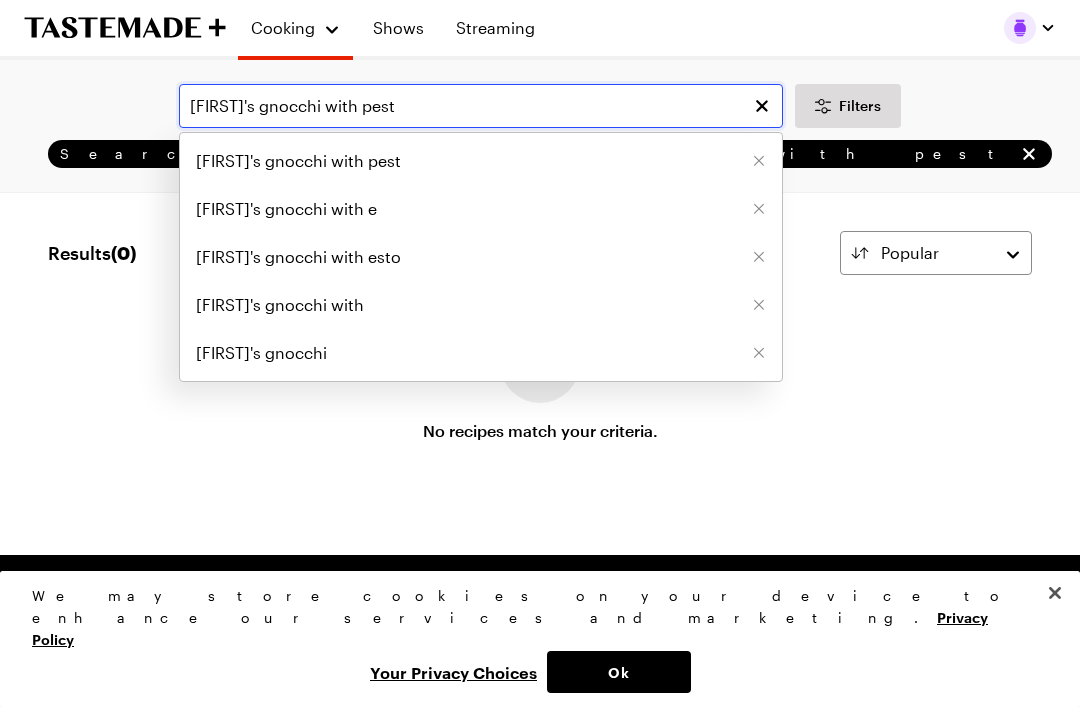 click on "[FIRST]'s gnocchi with pest" at bounding box center [481, 106] 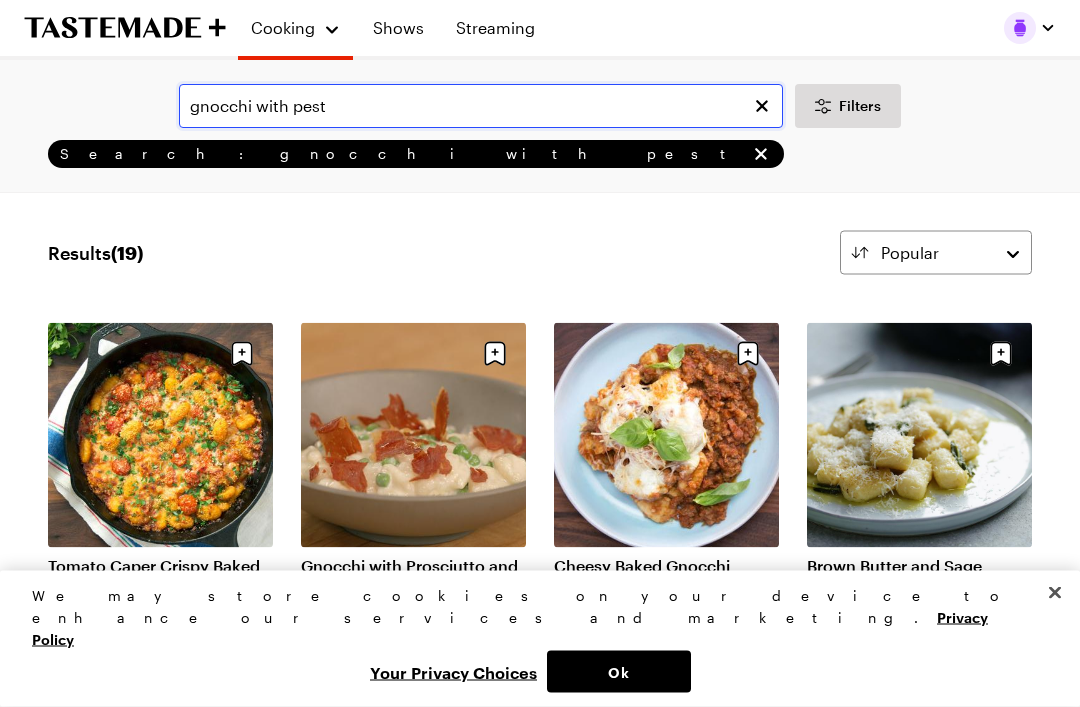click on "gnocchi with pest" at bounding box center [481, 106] 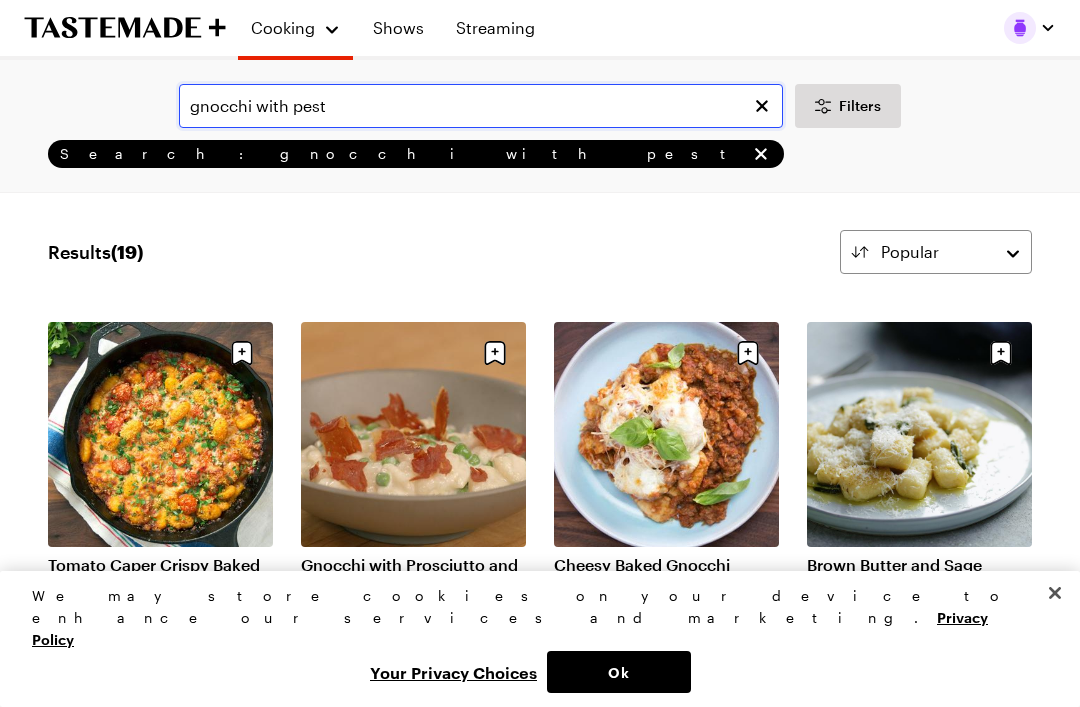 scroll, scrollTop: 99, scrollLeft: 0, axis: vertical 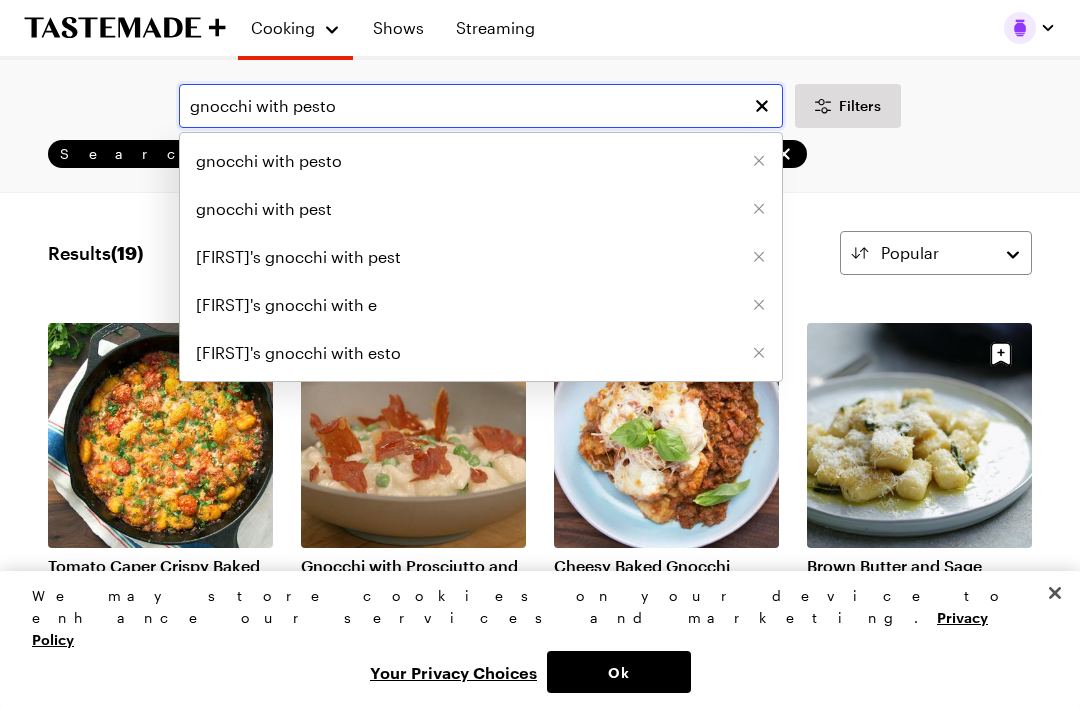 type on "gnocchi with pesto" 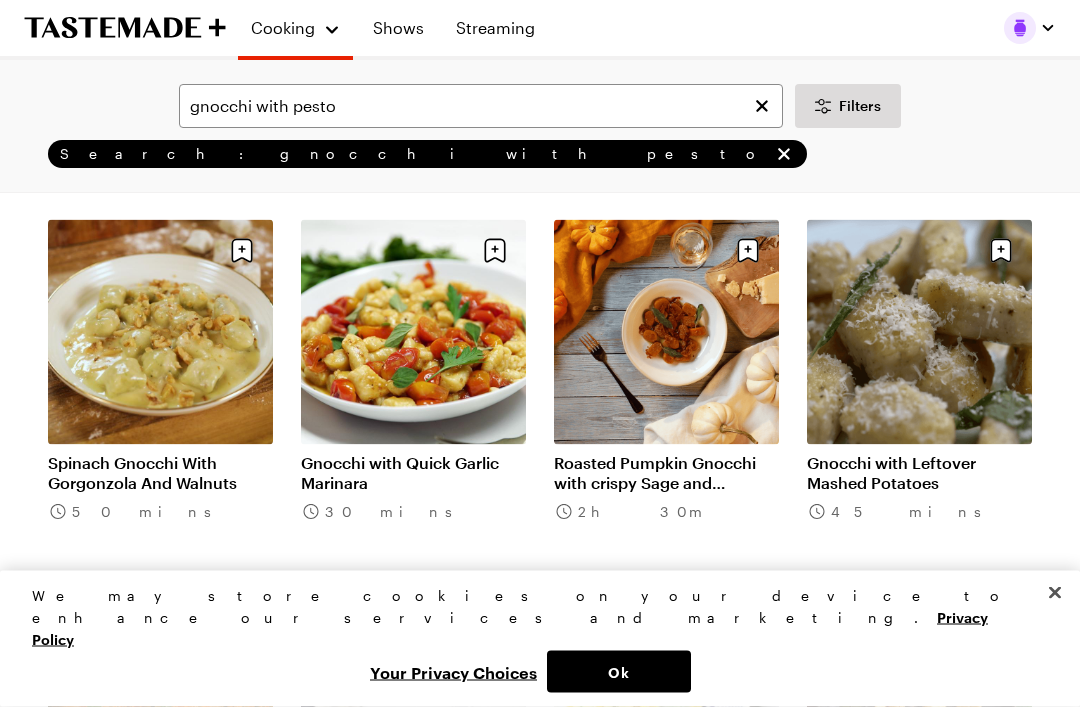 scroll, scrollTop: 985, scrollLeft: 0, axis: vertical 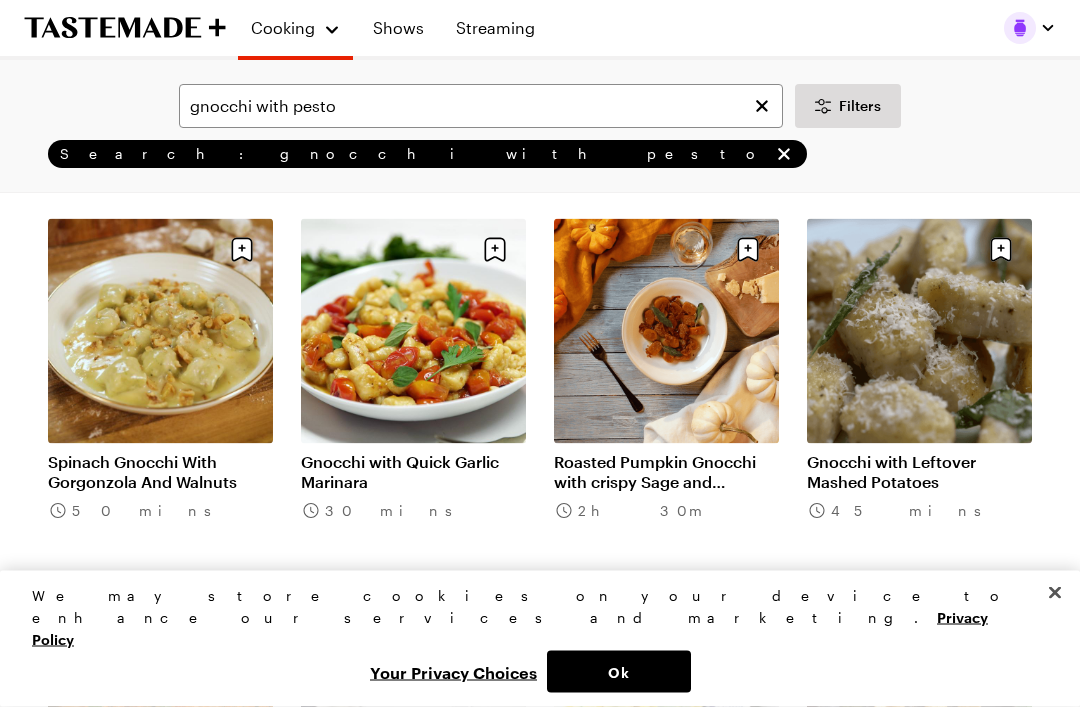 click on "Gnocchi with Quick Garlic Marinara" at bounding box center (413, 472) 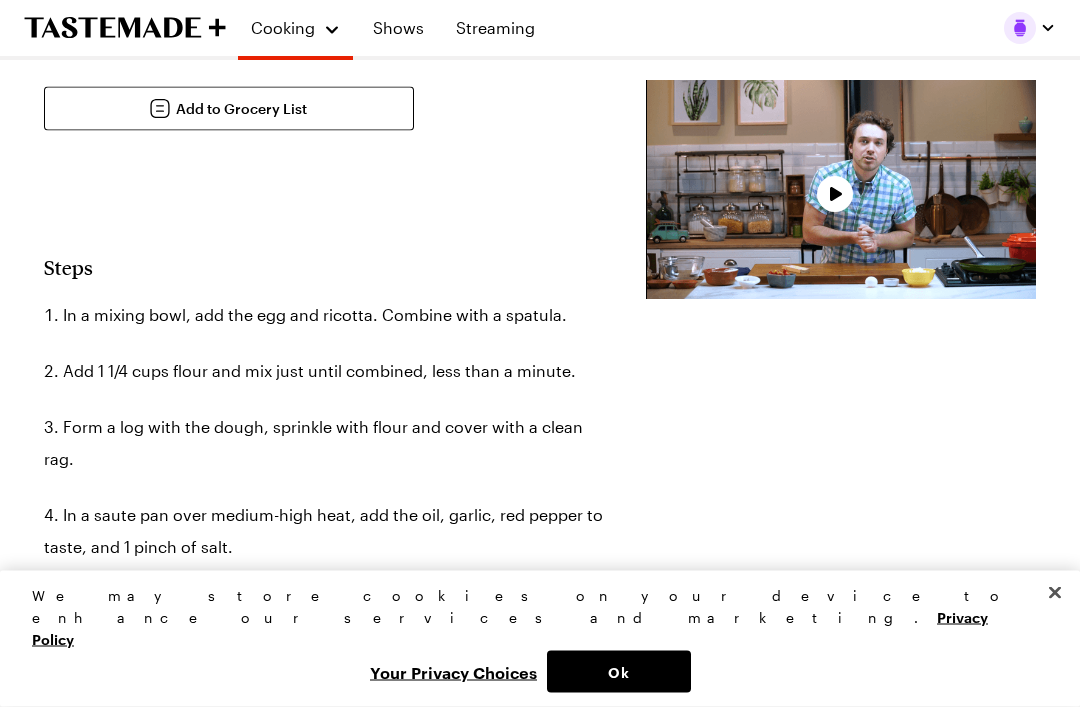 scroll, scrollTop: 0, scrollLeft: 0, axis: both 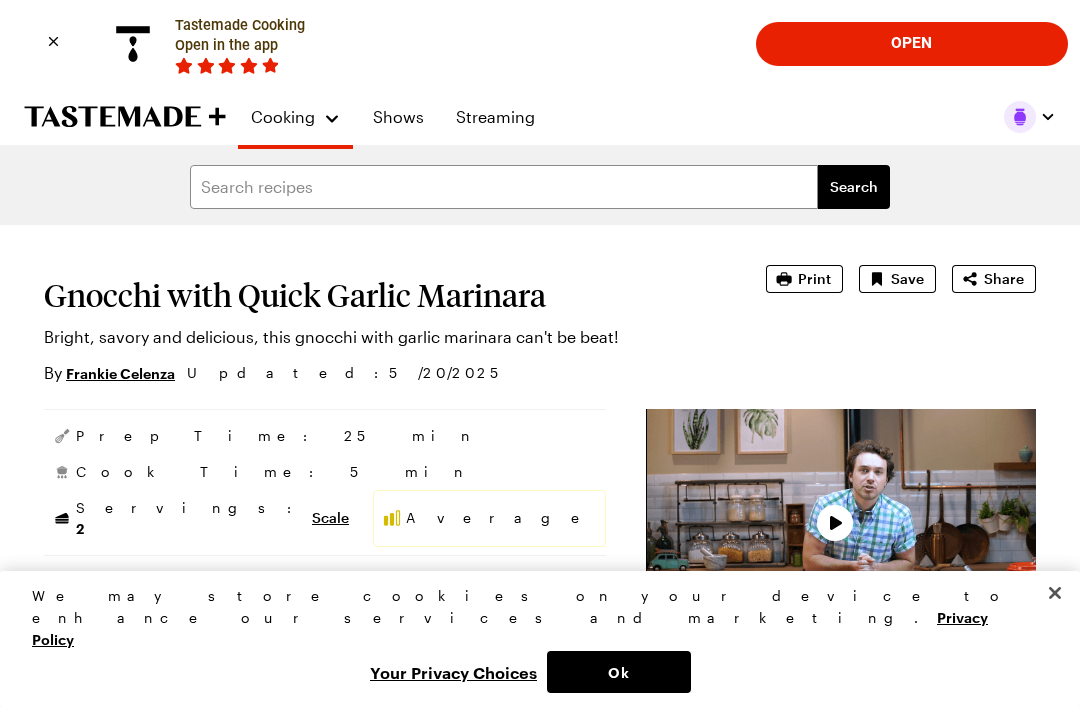 type on "x" 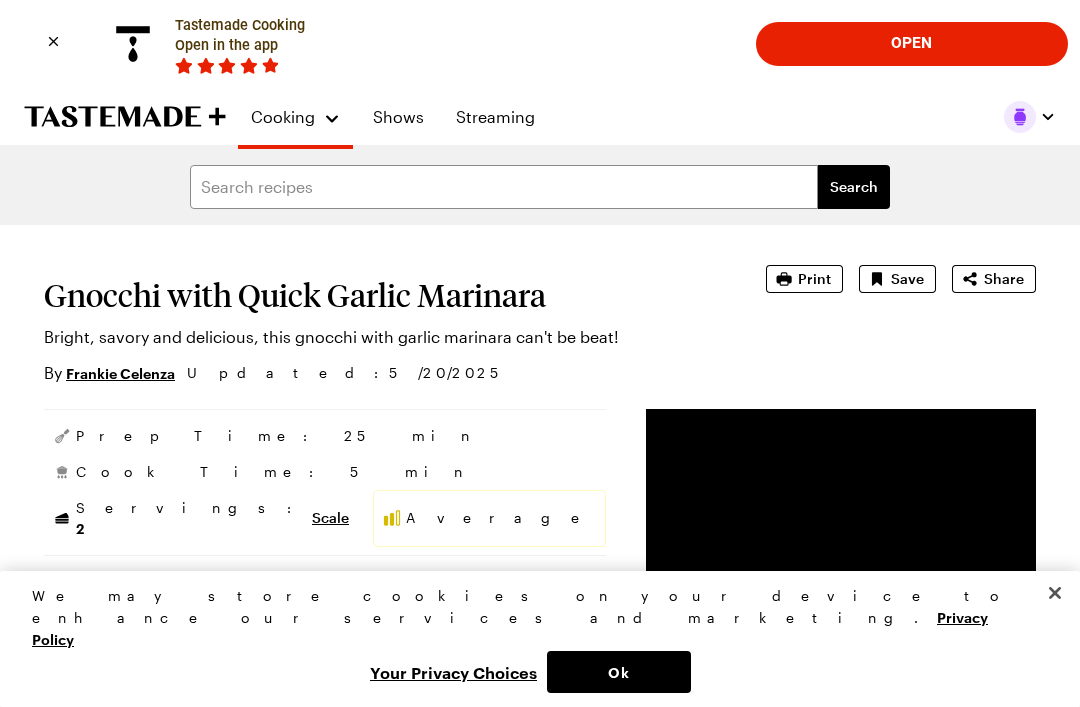 click 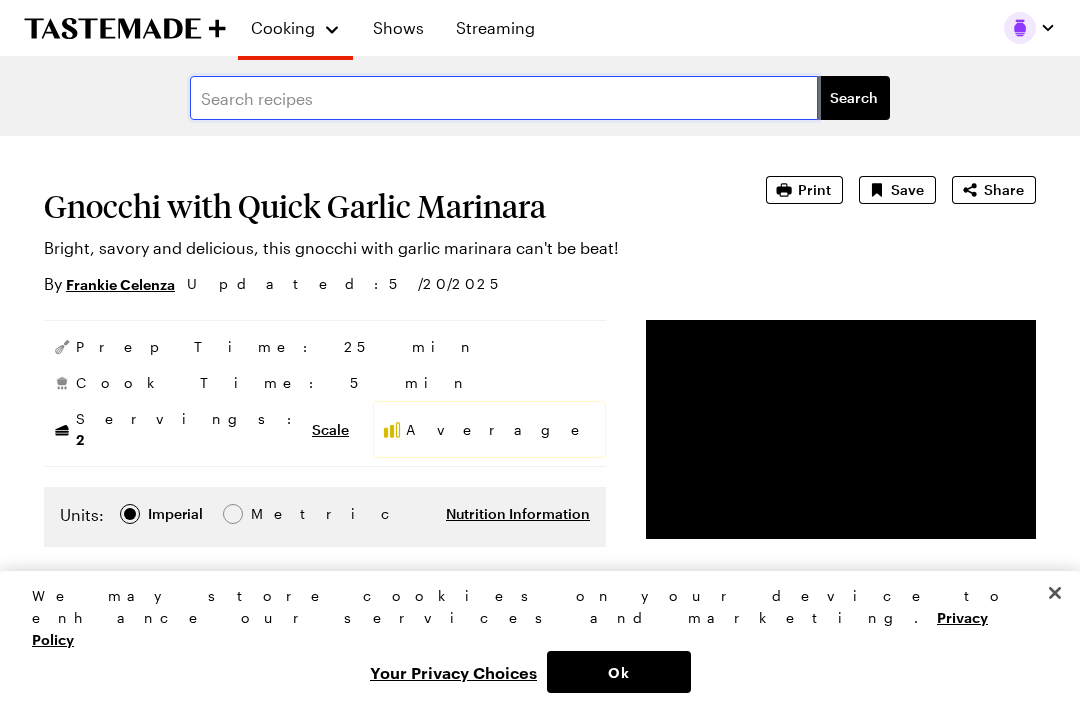click at bounding box center (504, 98) 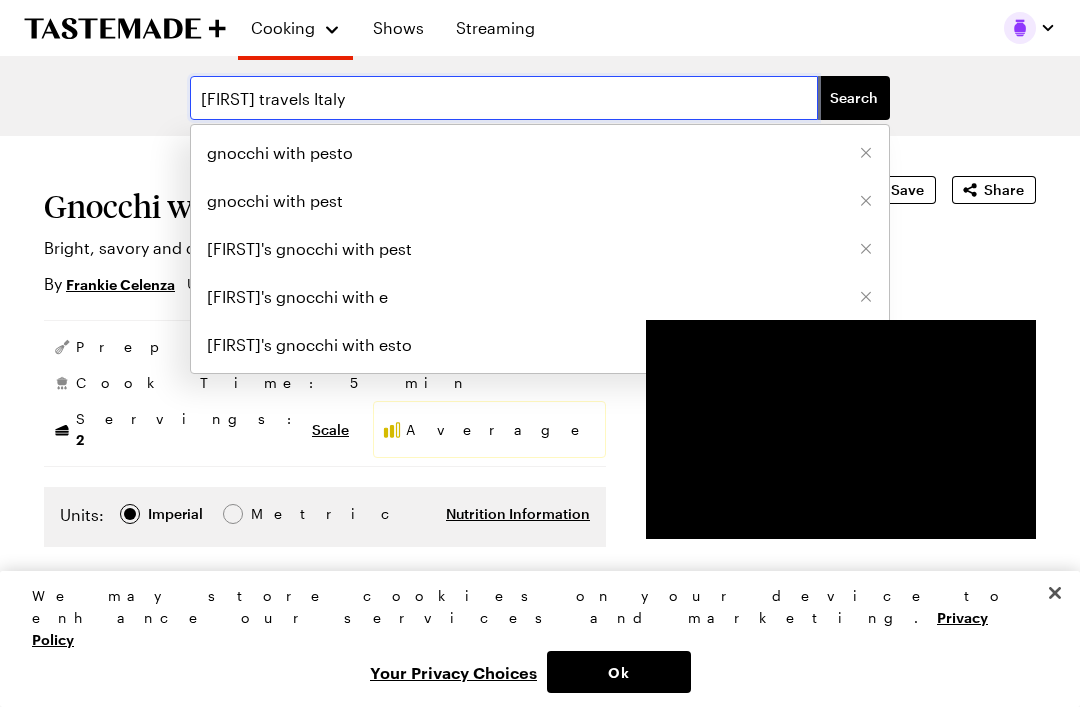 type on "[FIRST] travels Italy" 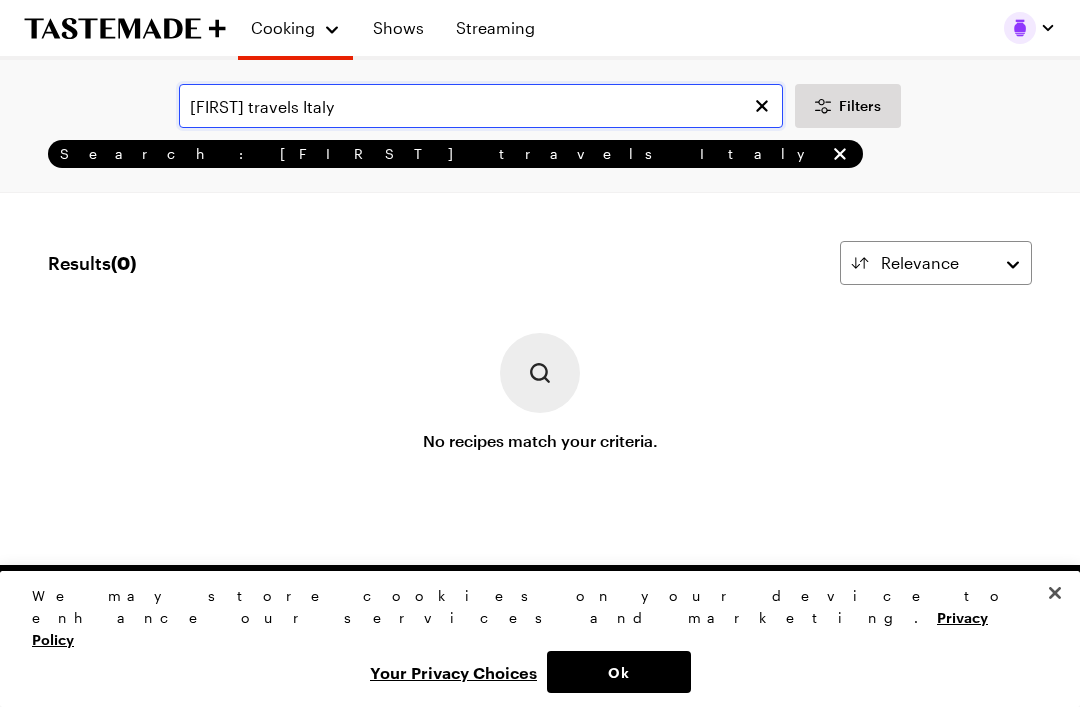 click on "[FIRST] travels Italy" at bounding box center (481, 106) 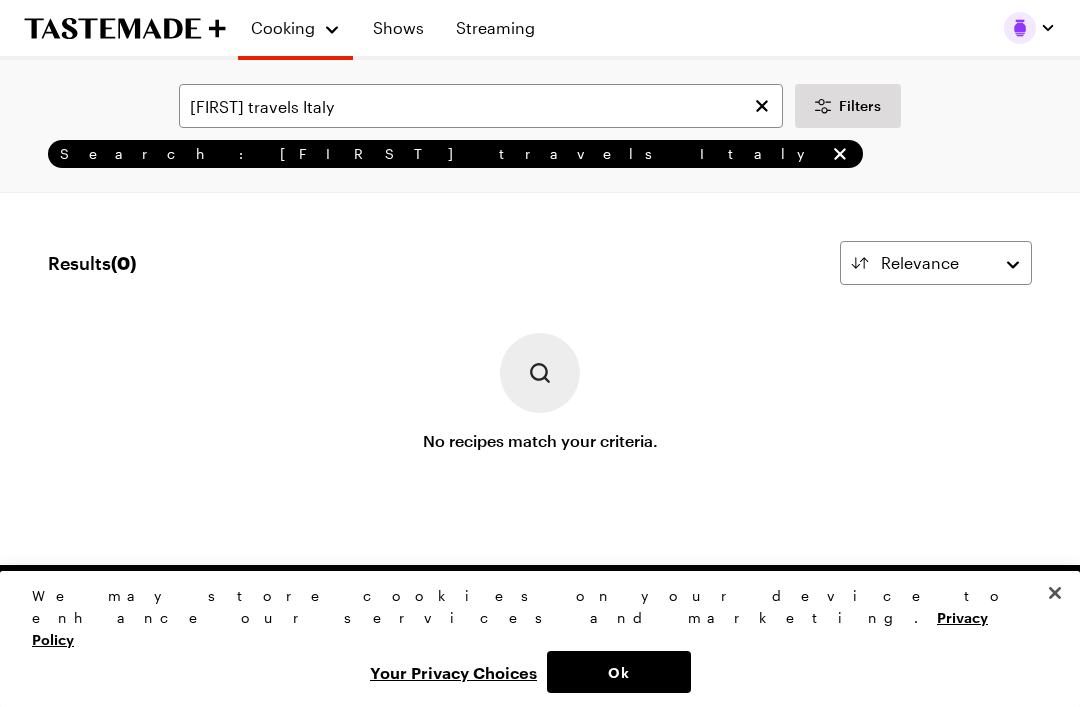 click on "Shows" at bounding box center [398, 28] 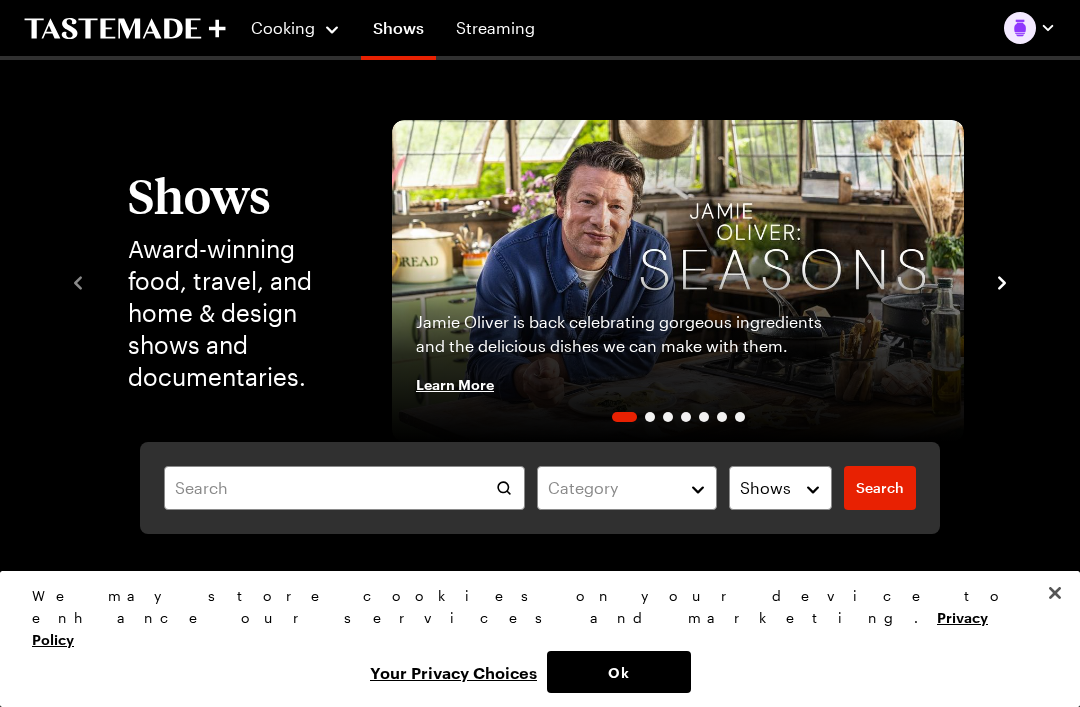 click on "Shows" at bounding box center (398, 32) 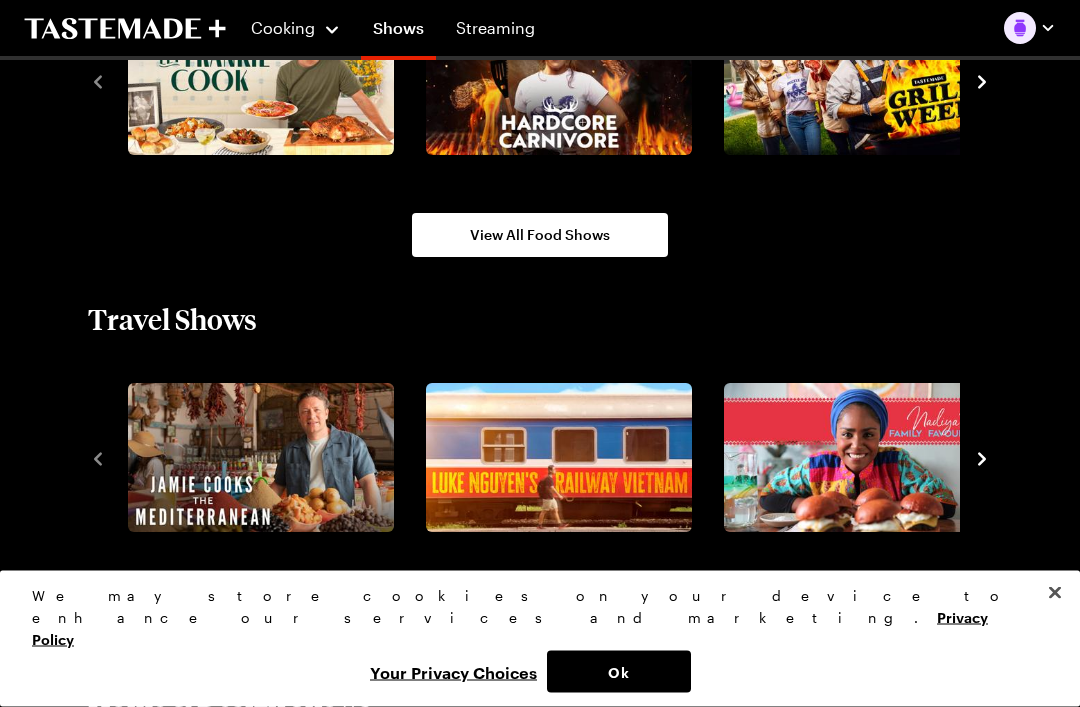 scroll, scrollTop: 1856, scrollLeft: 0, axis: vertical 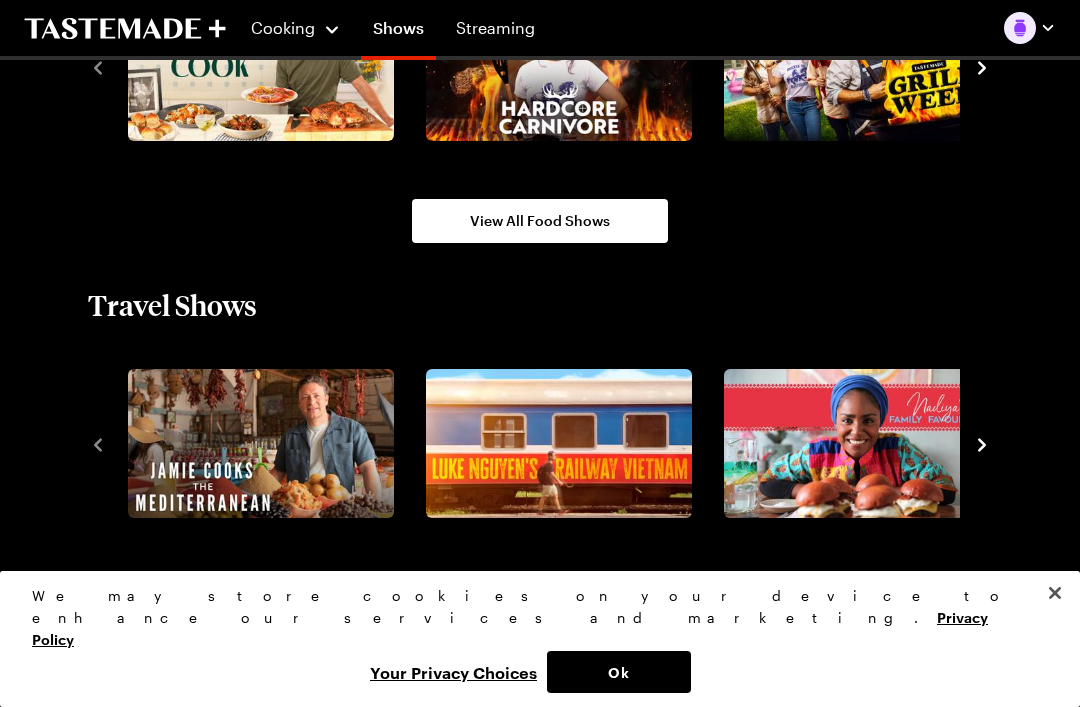 click 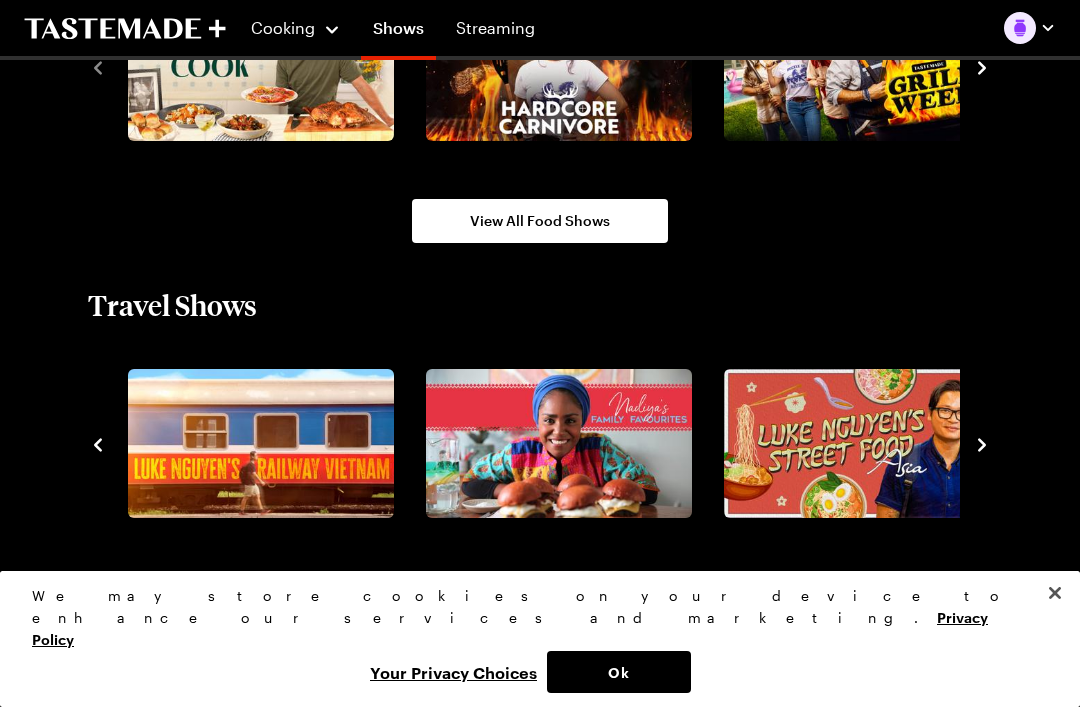 click at bounding box center (540, 444) 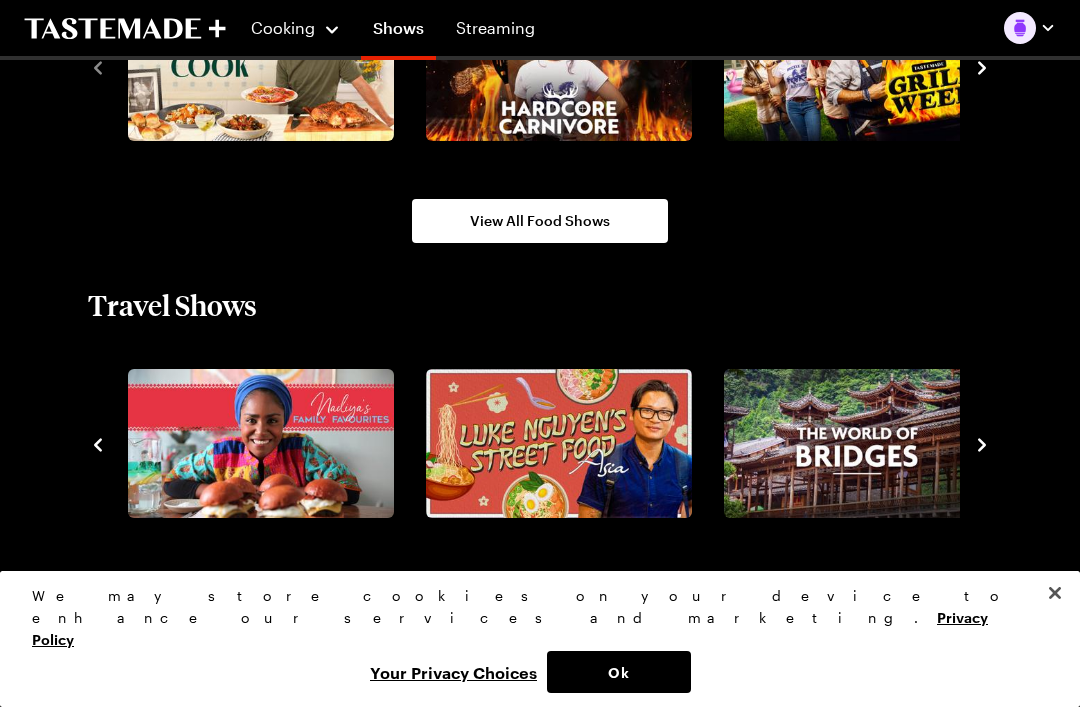click on "View All Travel Shows" at bounding box center [540, 598] 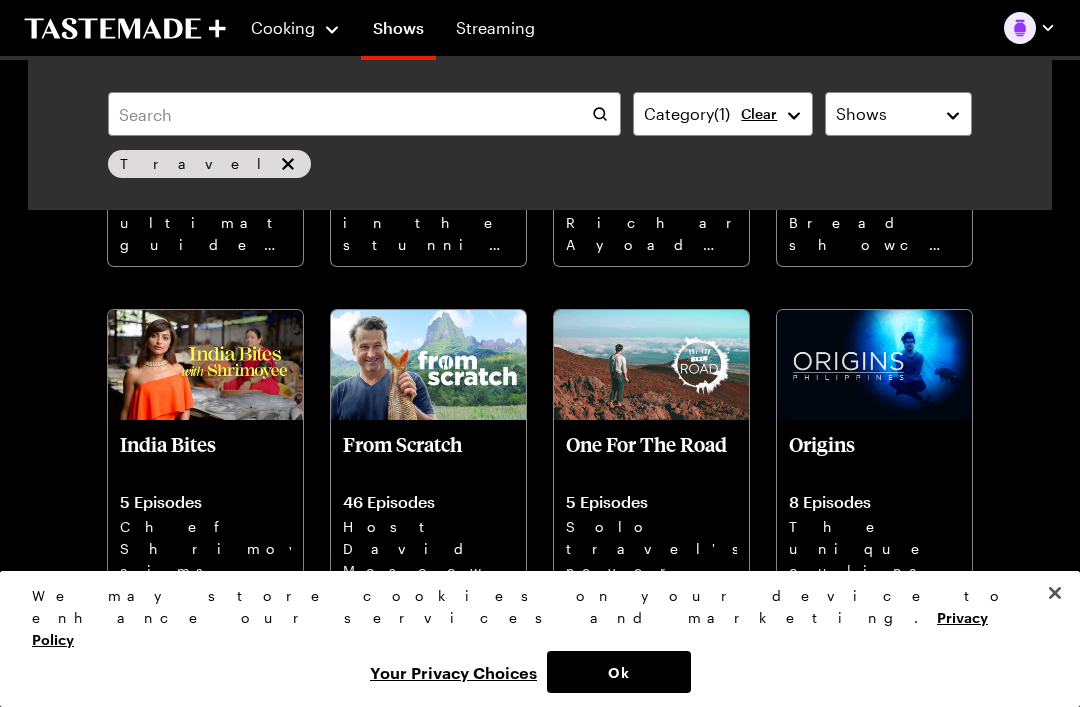 scroll, scrollTop: 697, scrollLeft: 0, axis: vertical 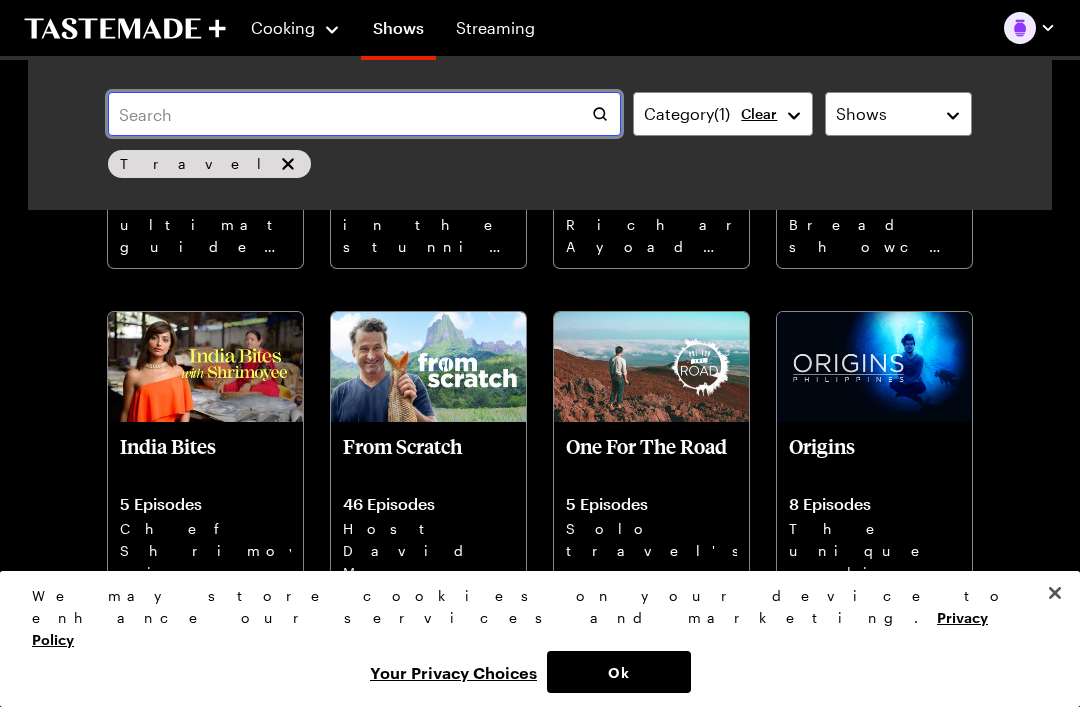 click at bounding box center [364, 114] 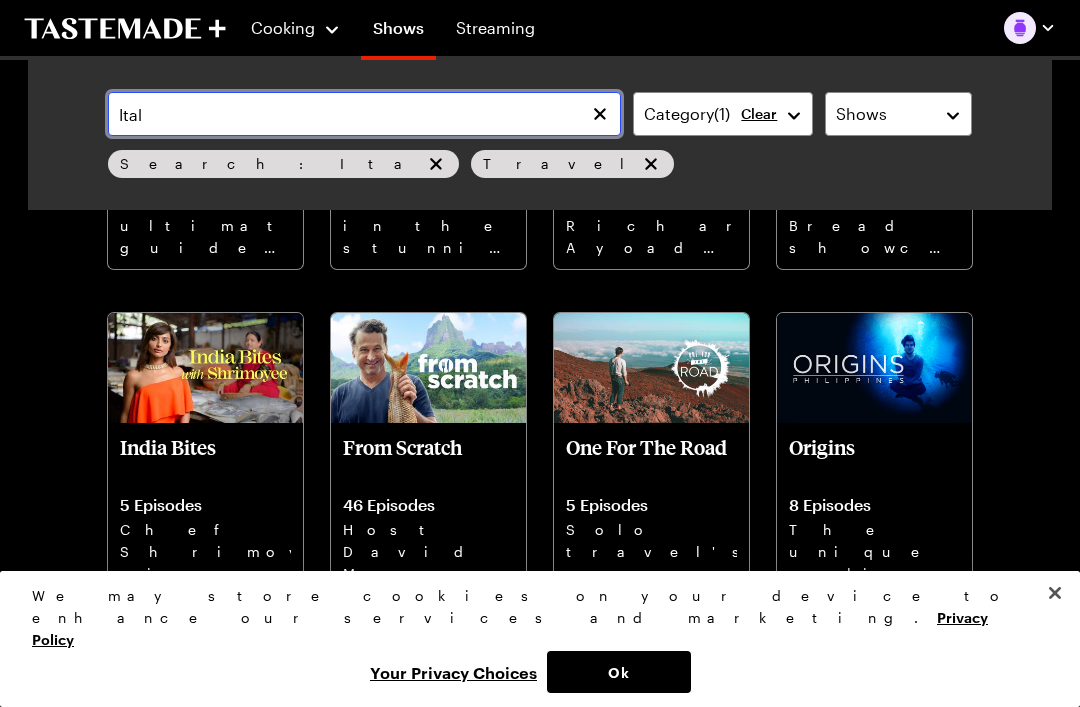 scroll, scrollTop: 83, scrollLeft: 0, axis: vertical 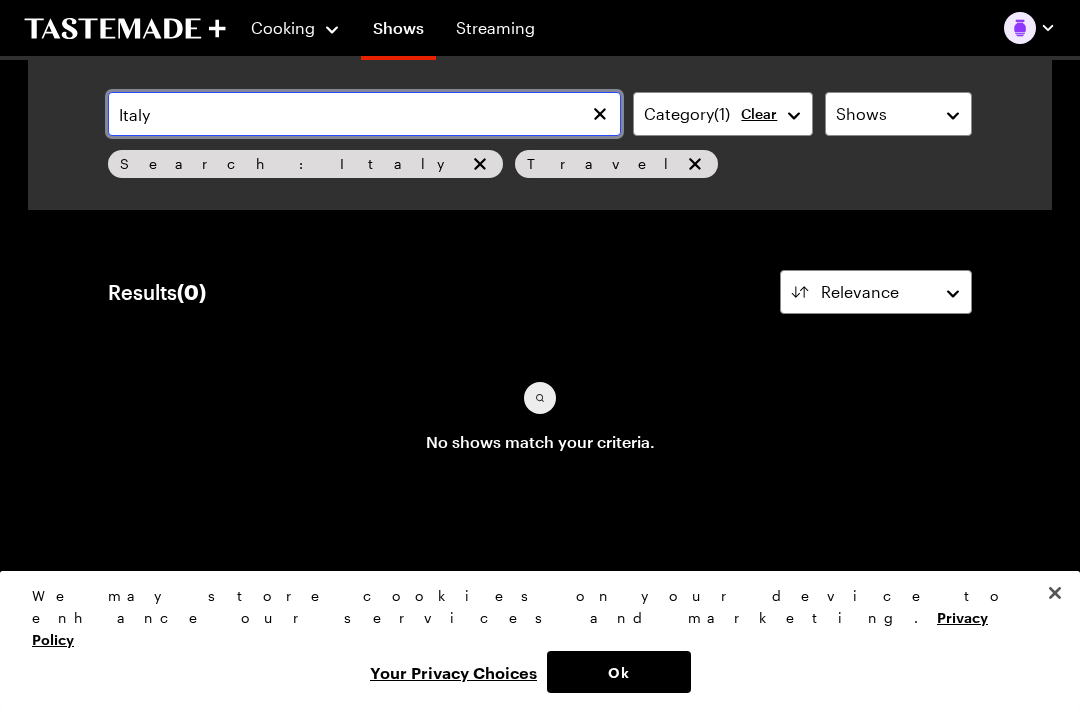 click on "Italy" at bounding box center [364, 114] 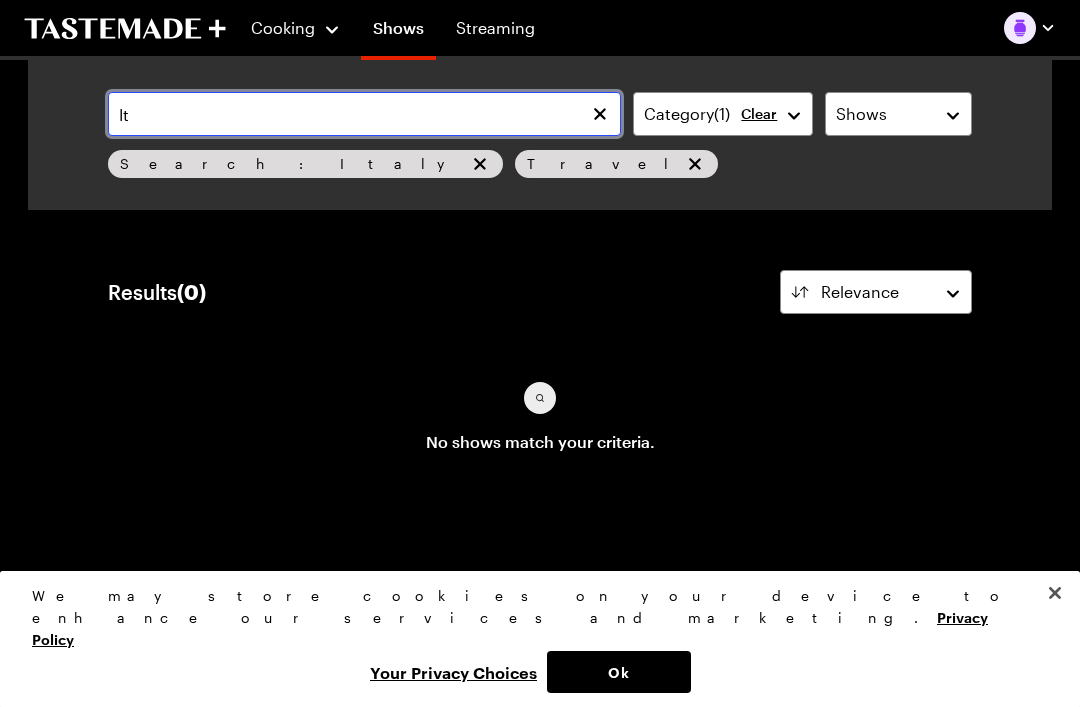 type on "I" 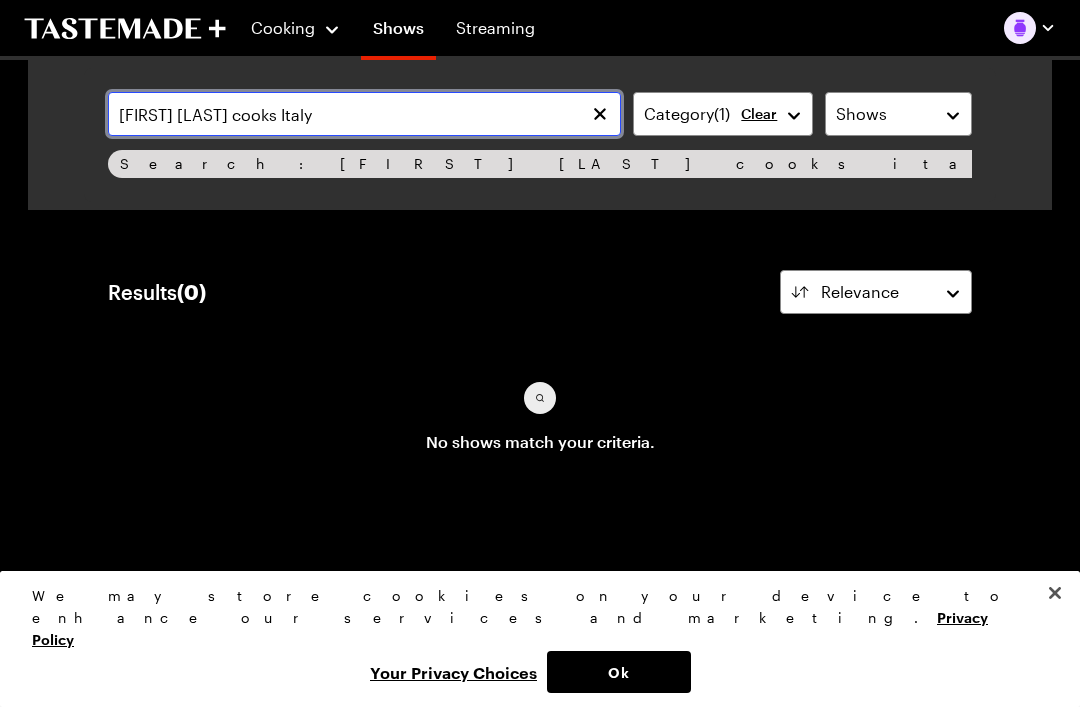 type on "[FIRST] [LAST] cooks Italy" 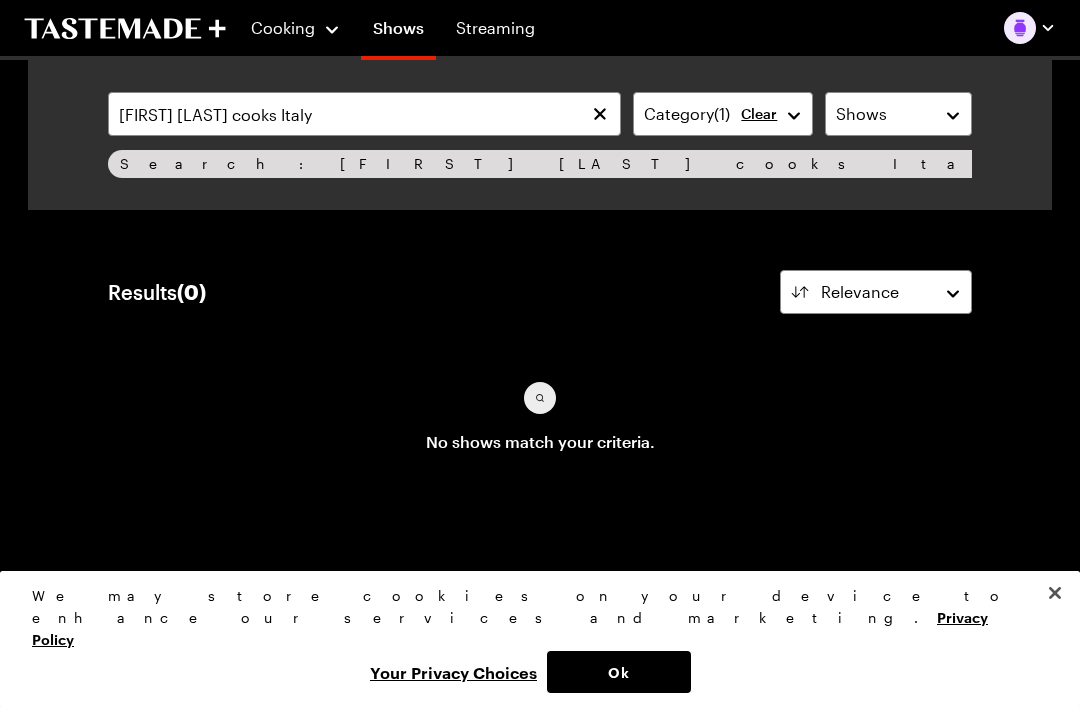 click on "Streaming" at bounding box center (495, 28) 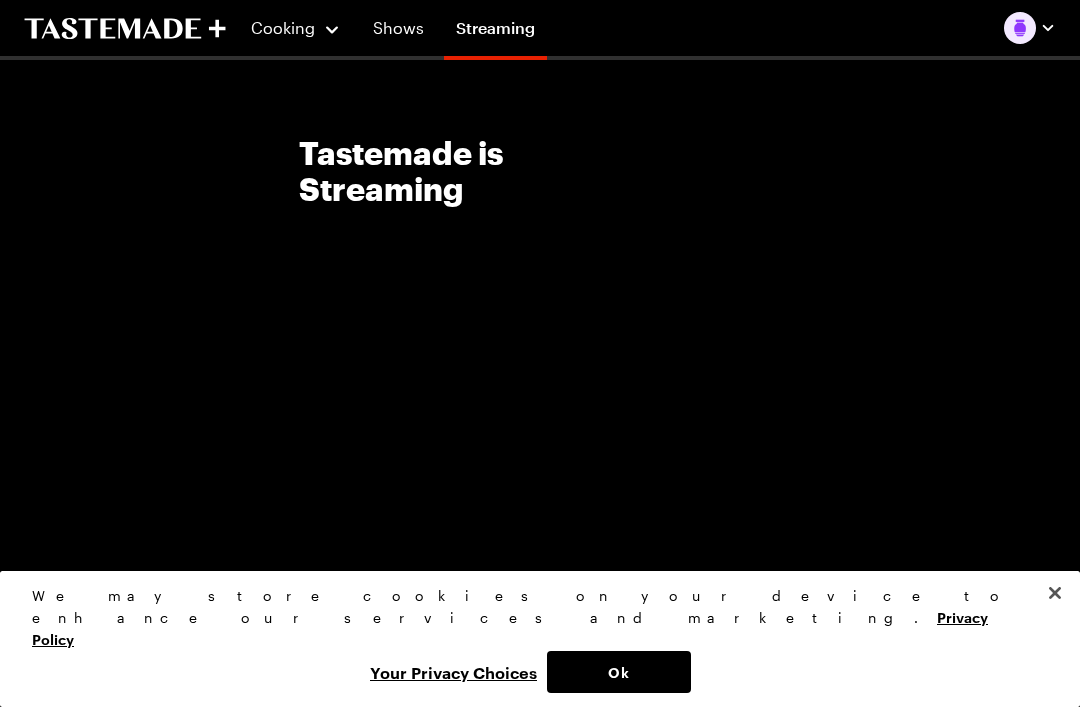 scroll, scrollTop: 0, scrollLeft: 0, axis: both 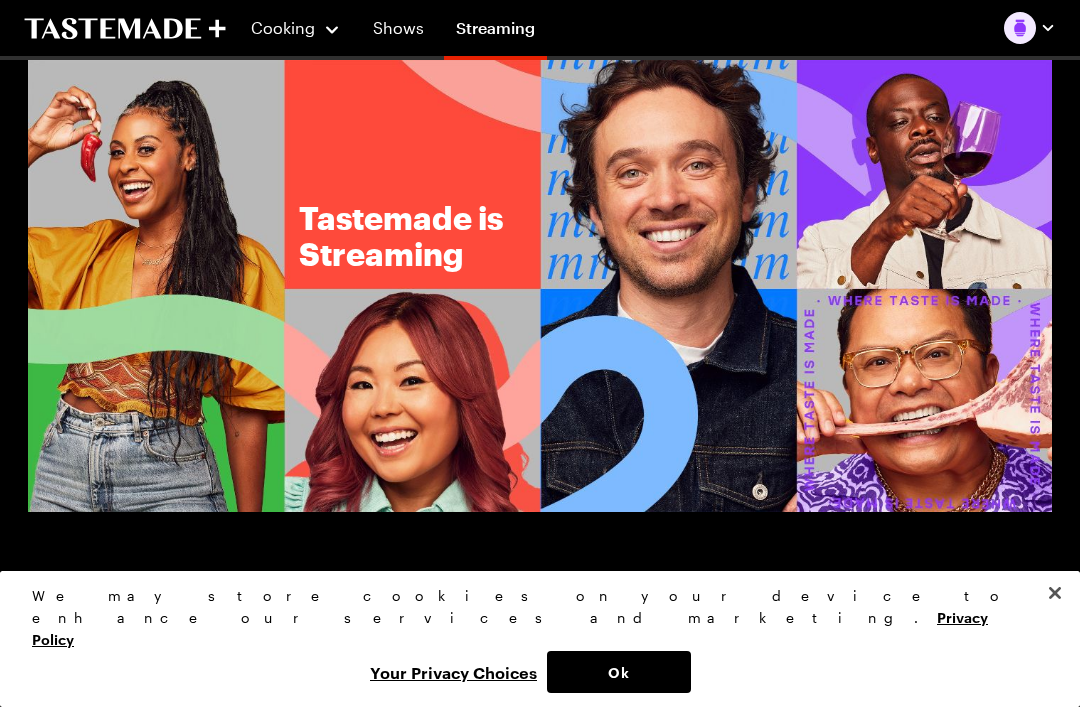 click on "Cooking" at bounding box center (283, 27) 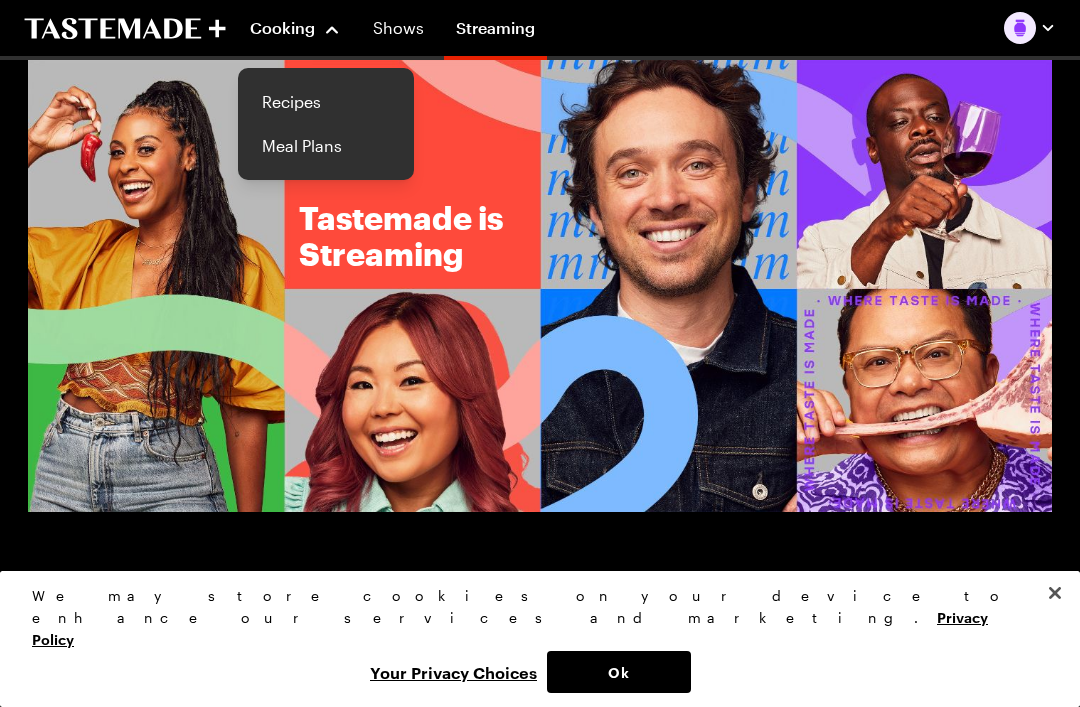 click on "Cooking" at bounding box center [295, 28] 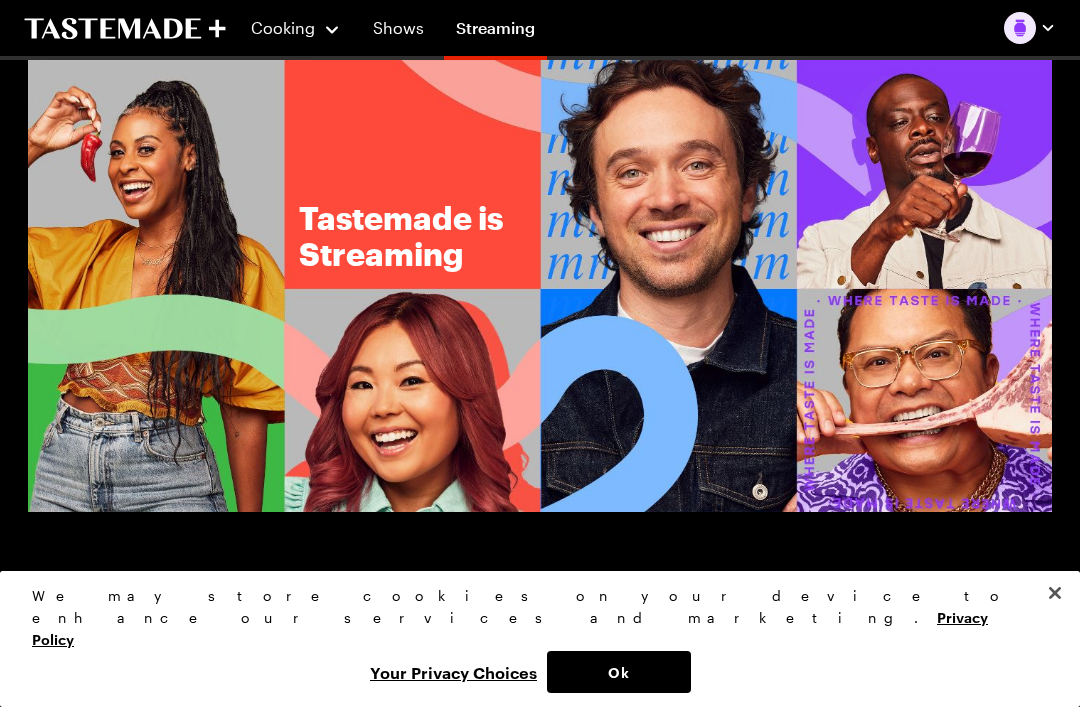 click on "Shows" at bounding box center (398, 28) 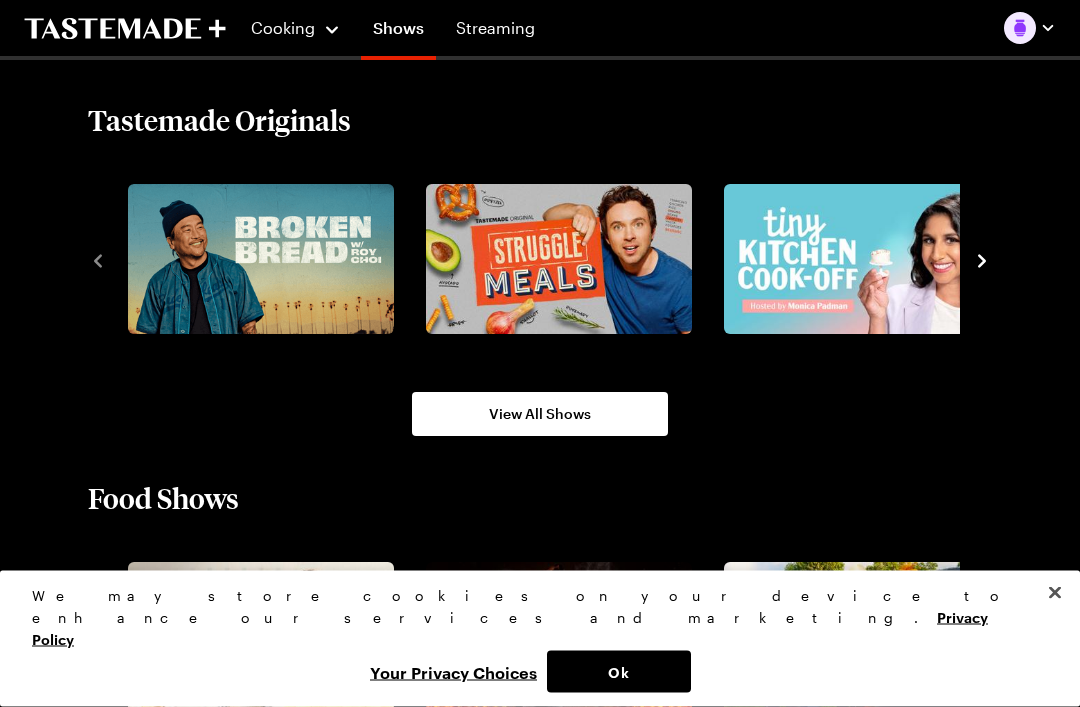 scroll, scrollTop: 1289, scrollLeft: 0, axis: vertical 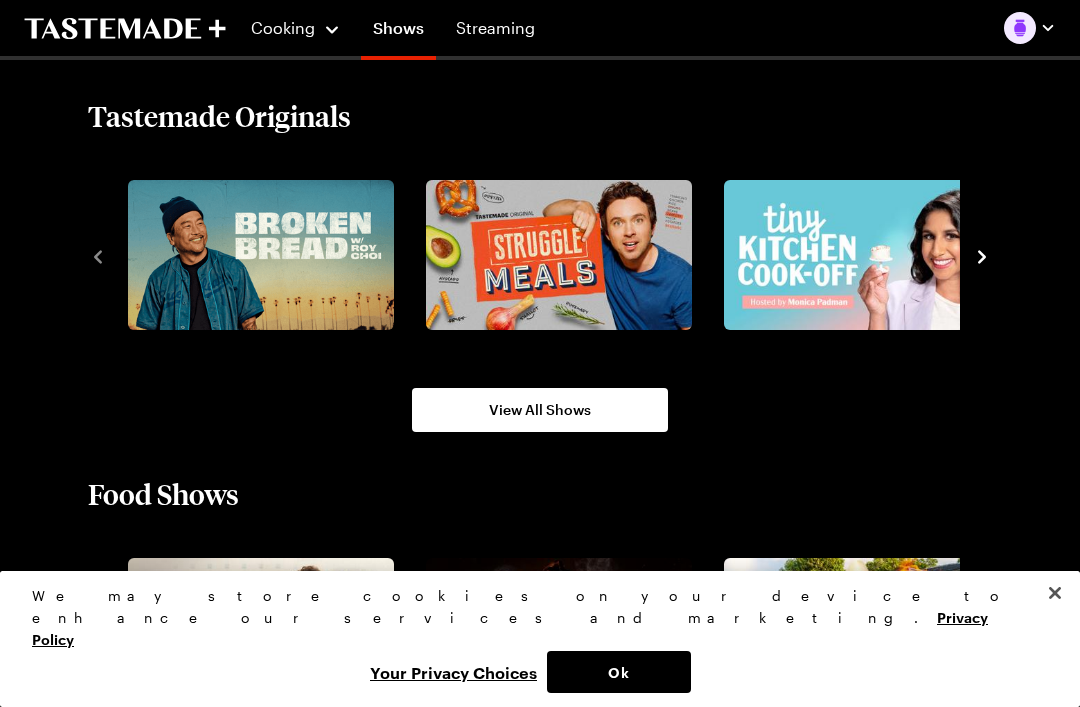 click on "View All Shows" at bounding box center (540, 410) 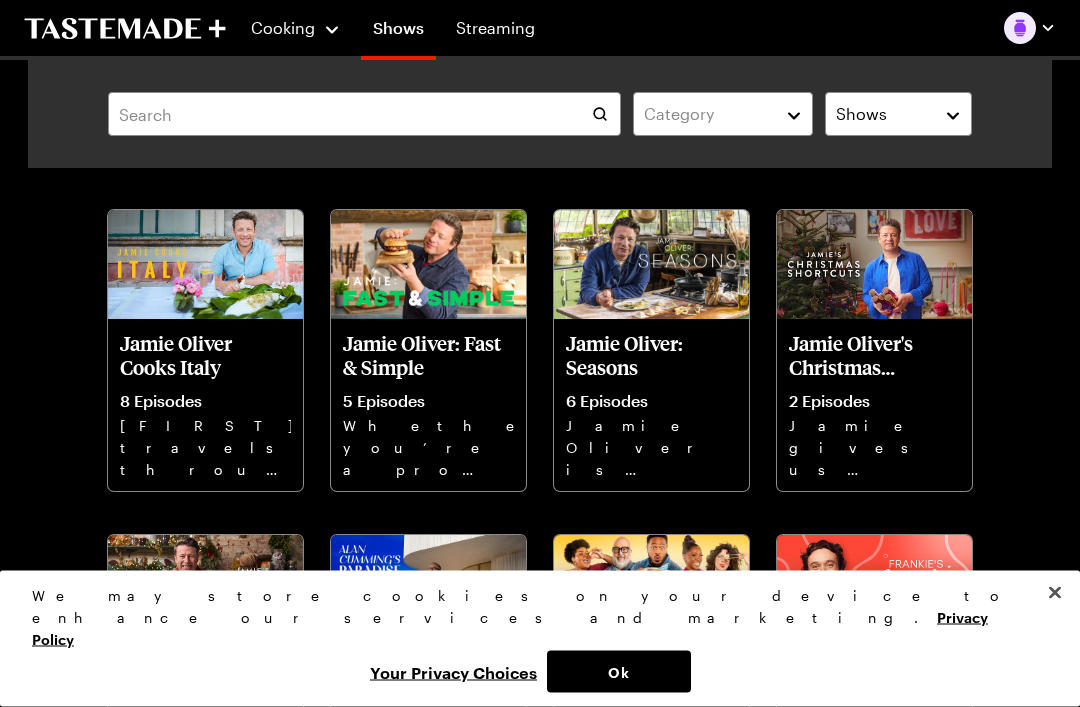 scroll, scrollTop: 433, scrollLeft: 0, axis: vertical 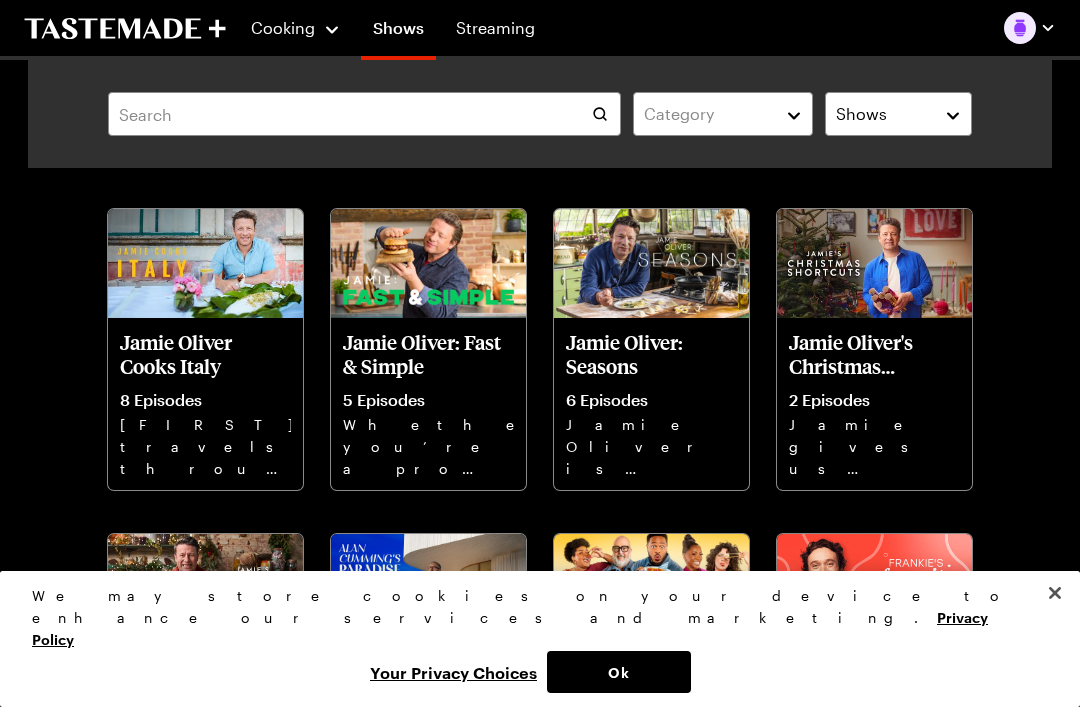 click on "[FIRST] [LAST]: Seasons 6 Episodes [FIRST] [LAST] is back celebrating gorgeous ingredients and the delicious dishes we can make with them." at bounding box center (651, 404) 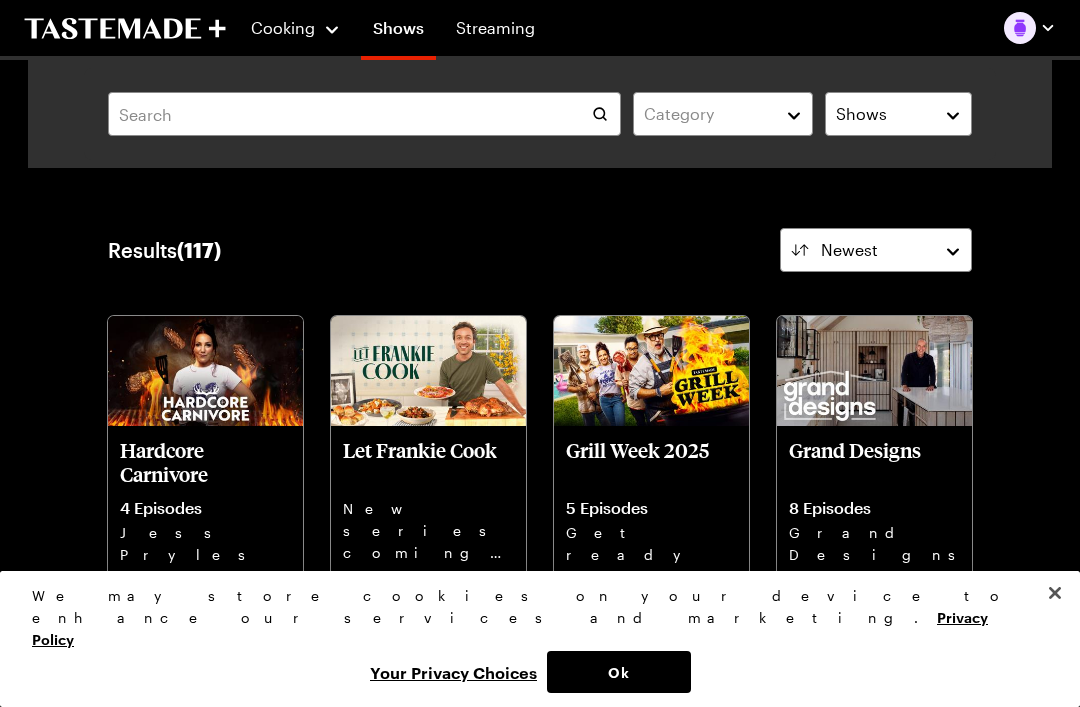 scroll, scrollTop: 433, scrollLeft: 0, axis: vertical 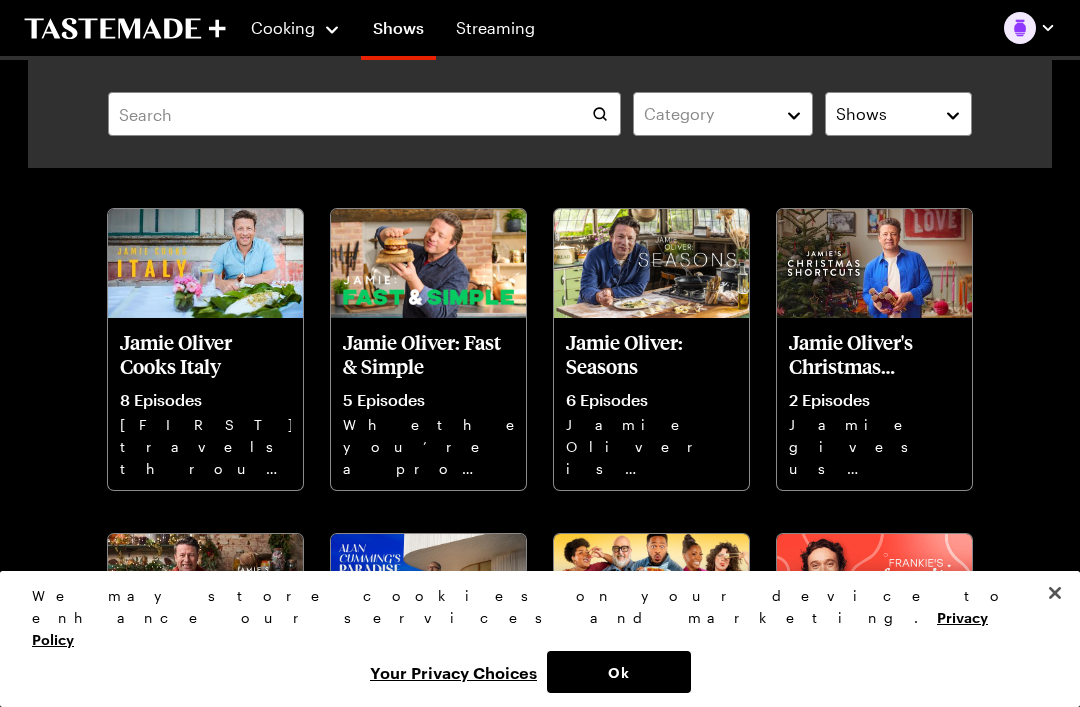 click on "Jamie Oliver Cooks Italy" at bounding box center [205, 354] 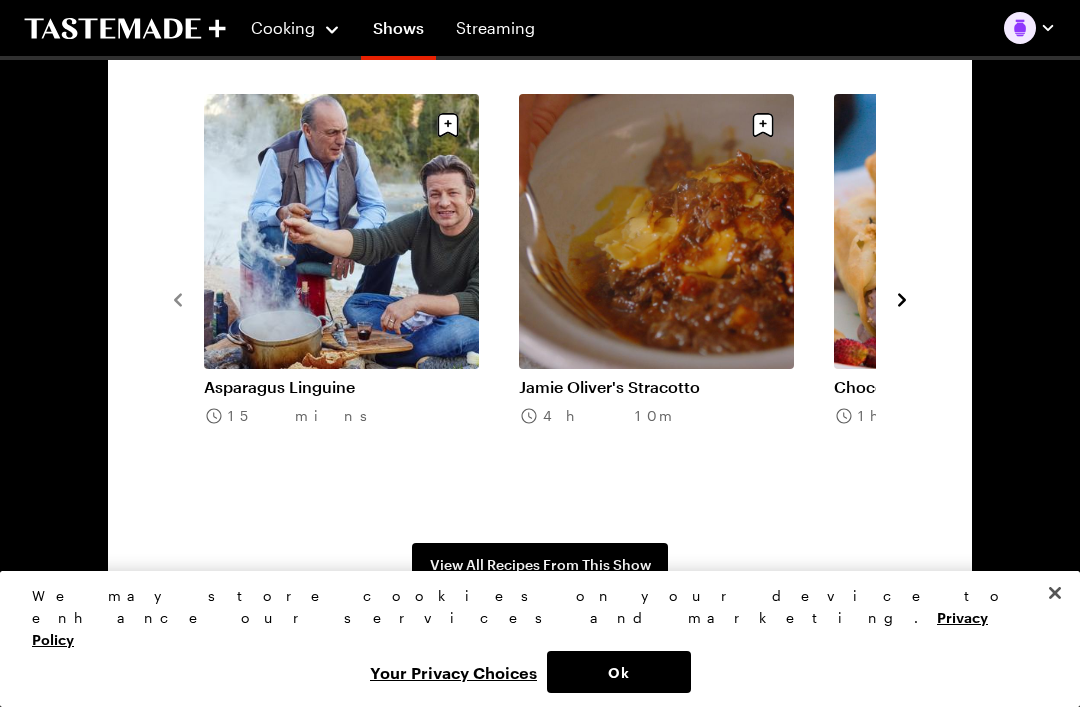 scroll, scrollTop: 1493, scrollLeft: 0, axis: vertical 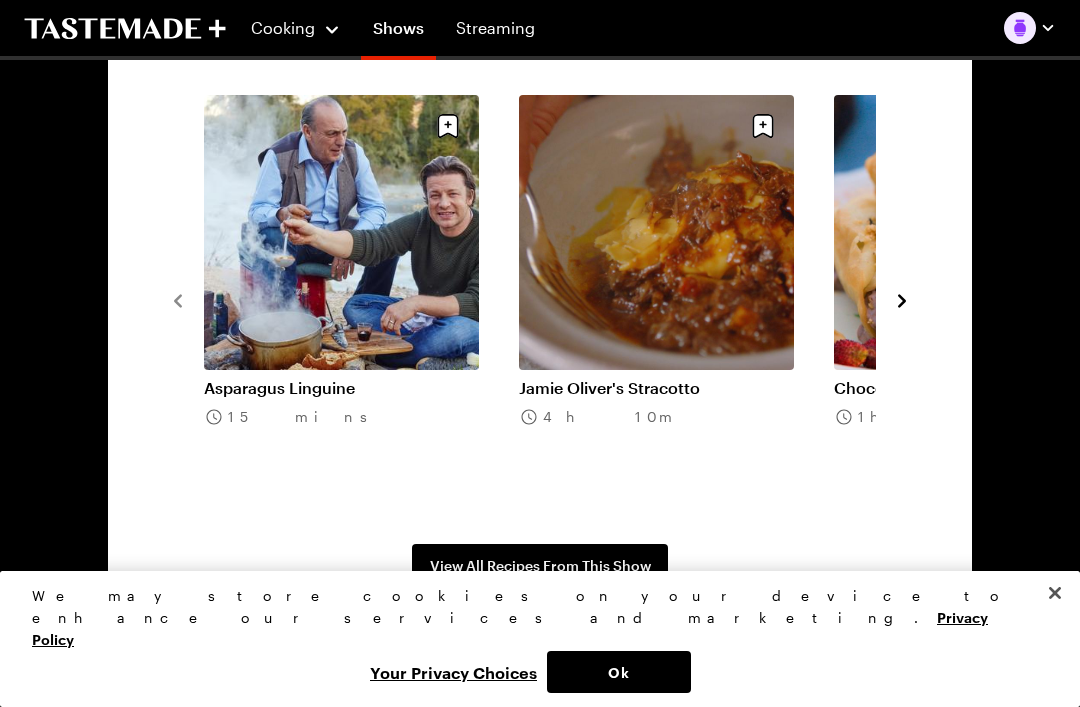 click on "View All Recipes From This Show" at bounding box center (540, 566) 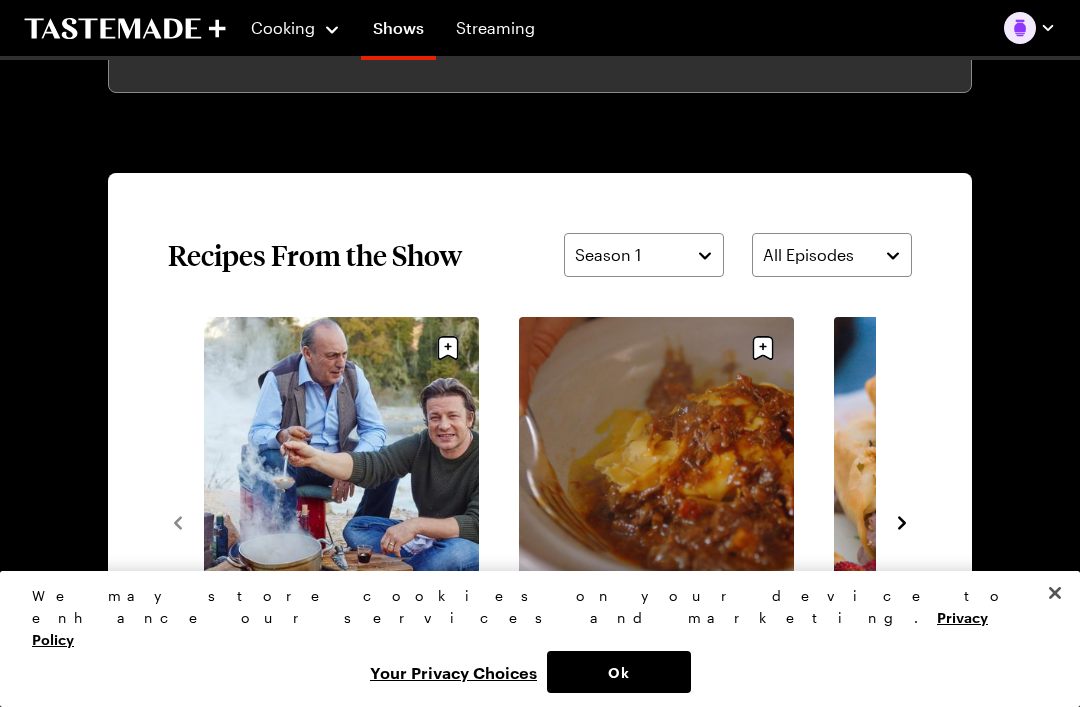 scroll, scrollTop: 1272, scrollLeft: 0, axis: vertical 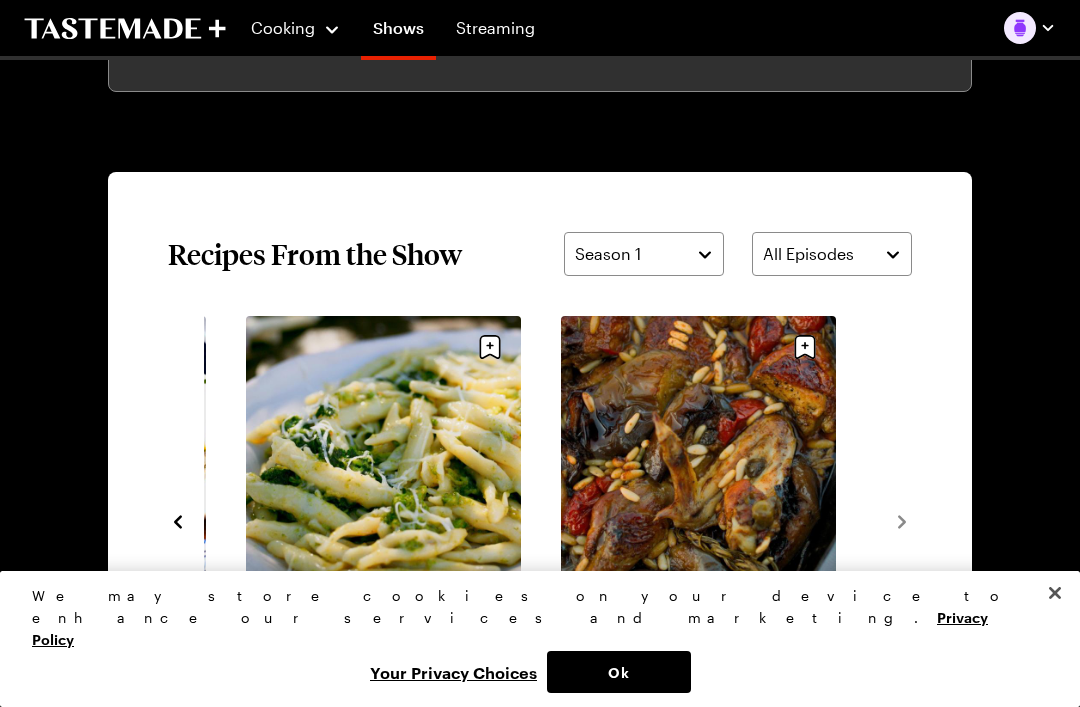 click on "Recipes From the Show Season 1 All Episodes Asparagus Linguine 15 mins [FIRST] [LAST]'s Stracotto 4h 10m Chocolate Cannoli 1h 5m Nonna Teresa’s Pasta with Crispy Horseradish & Chilli Breadcrumbs 15 mins Fish in Crazy Water (1) 30 mins Aubergine and Black Chickpea Orecchiette 1h 10m Salina chicken (1) 2h 0m View All Recipes From This Show" at bounding box center (540, 520) 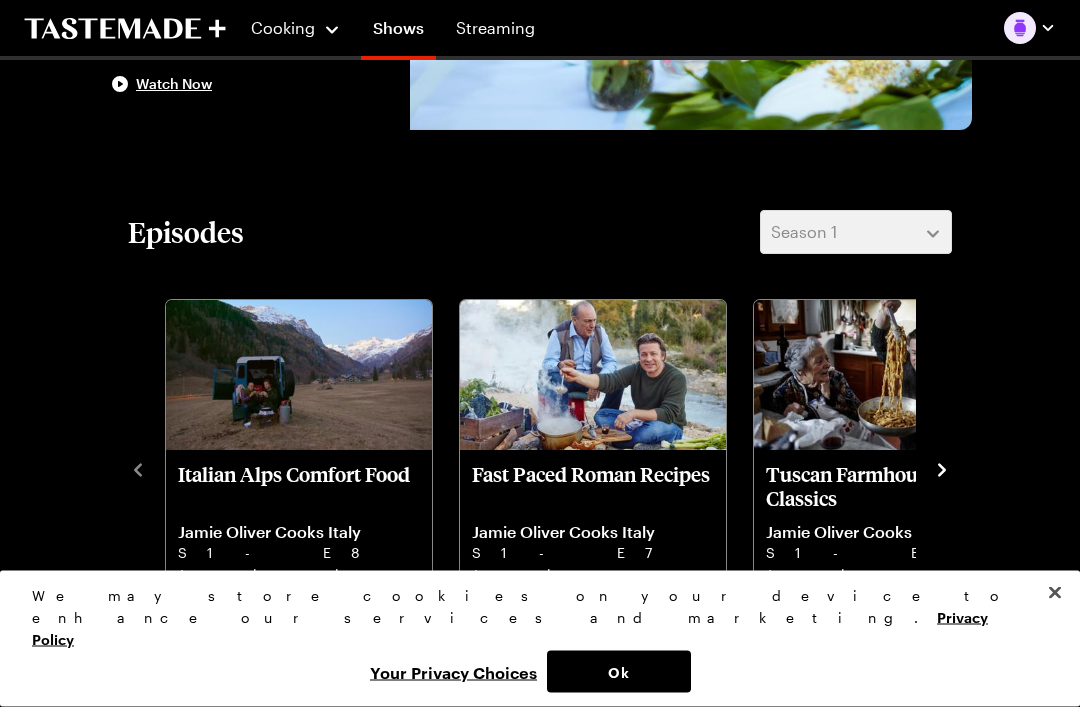 scroll, scrollTop: 352, scrollLeft: 0, axis: vertical 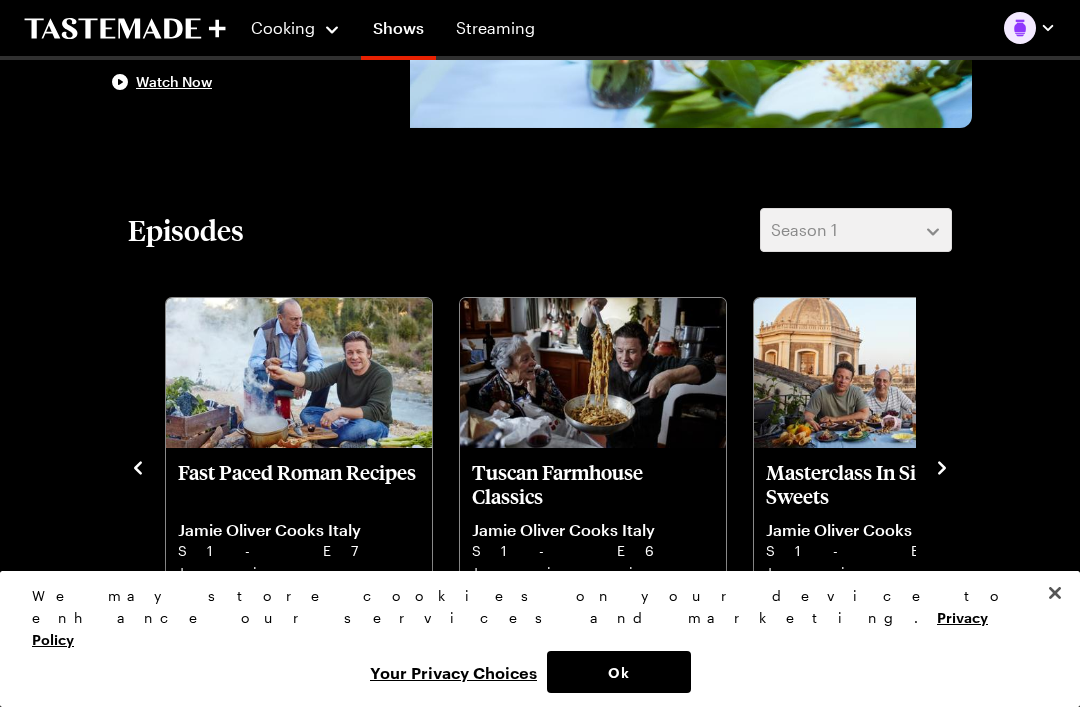 click on "Fast Paced Roman Recipes" at bounding box center [299, 484] 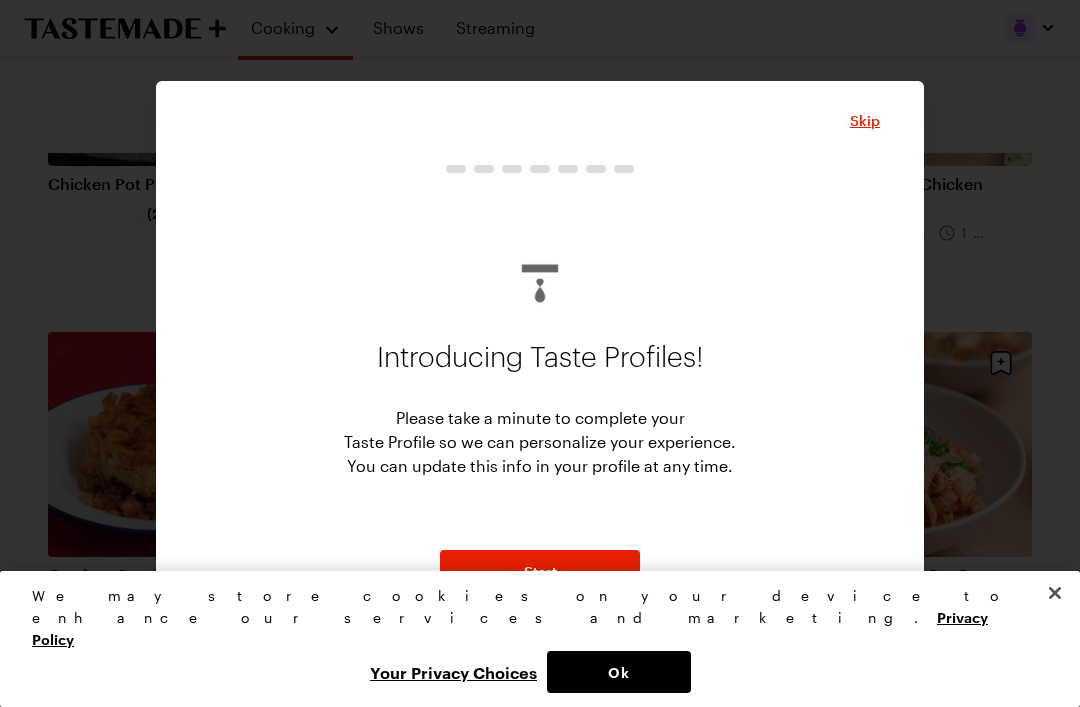 scroll, scrollTop: 534, scrollLeft: 0, axis: vertical 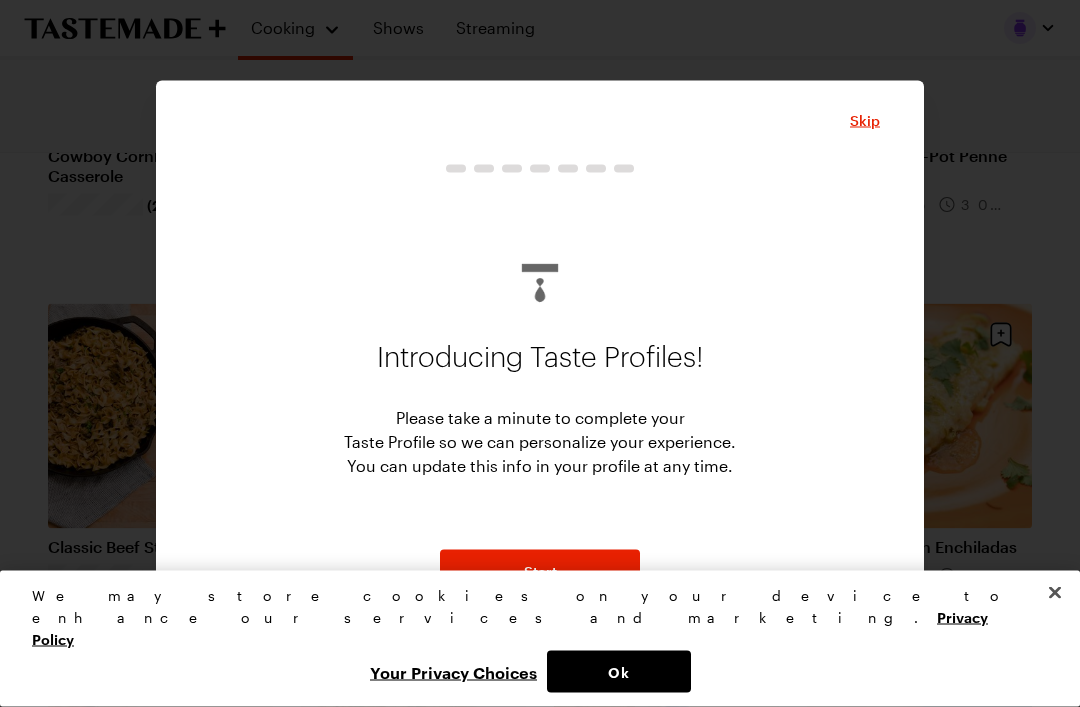 click on "Skip" at bounding box center (865, 121) 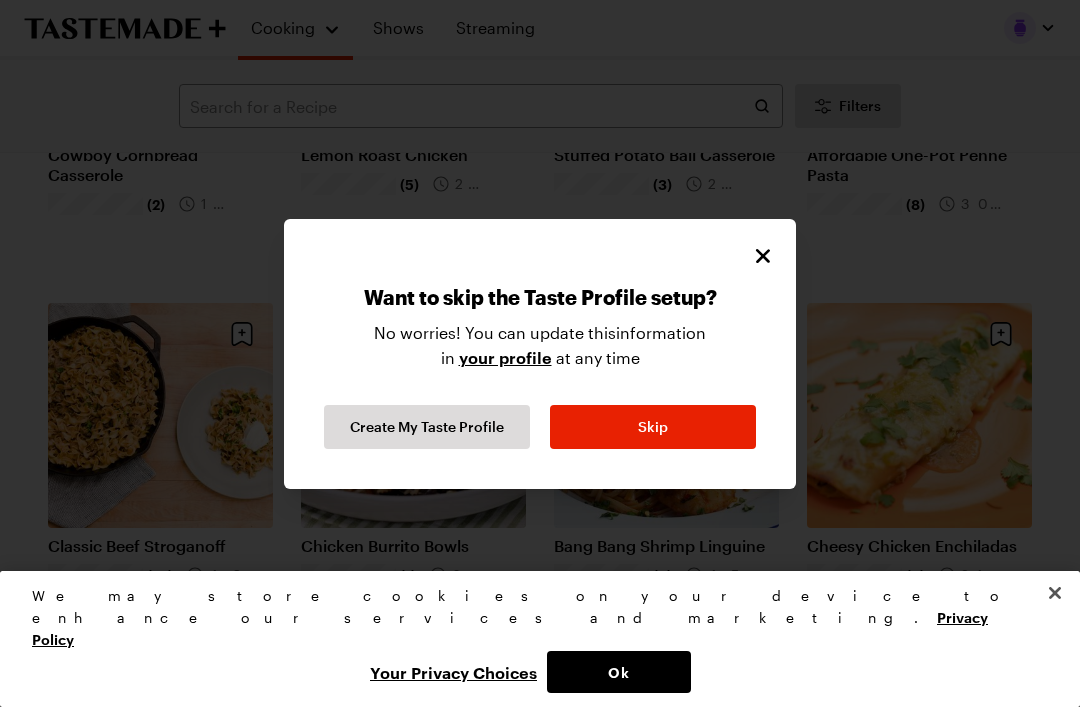 click 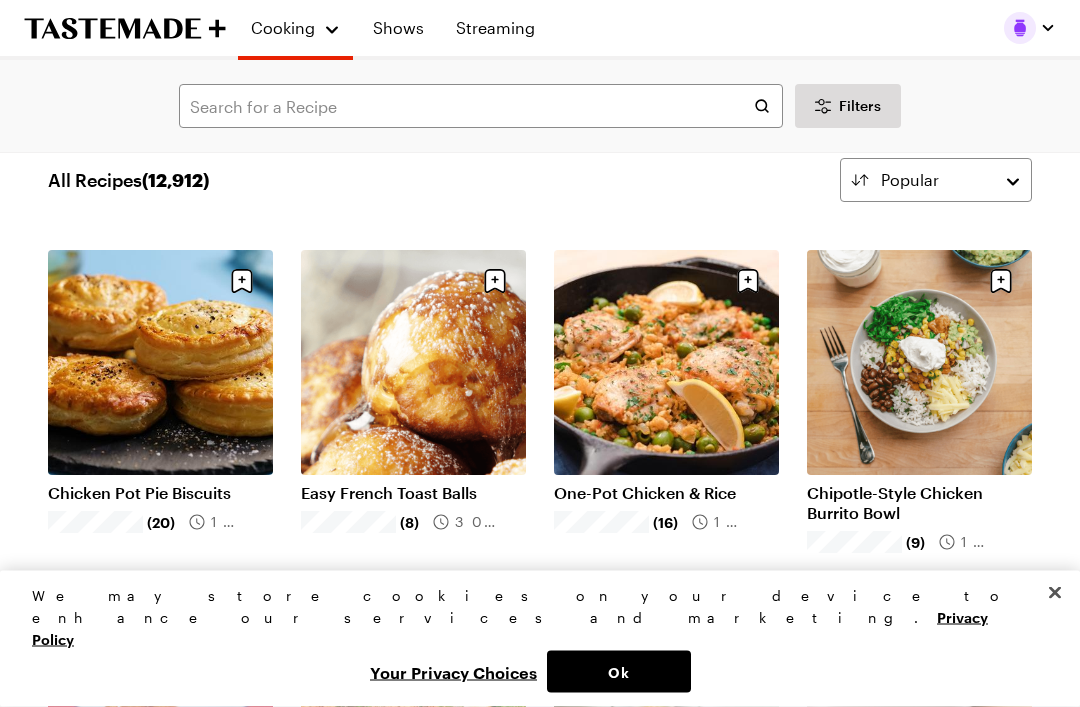 scroll, scrollTop: 0, scrollLeft: 0, axis: both 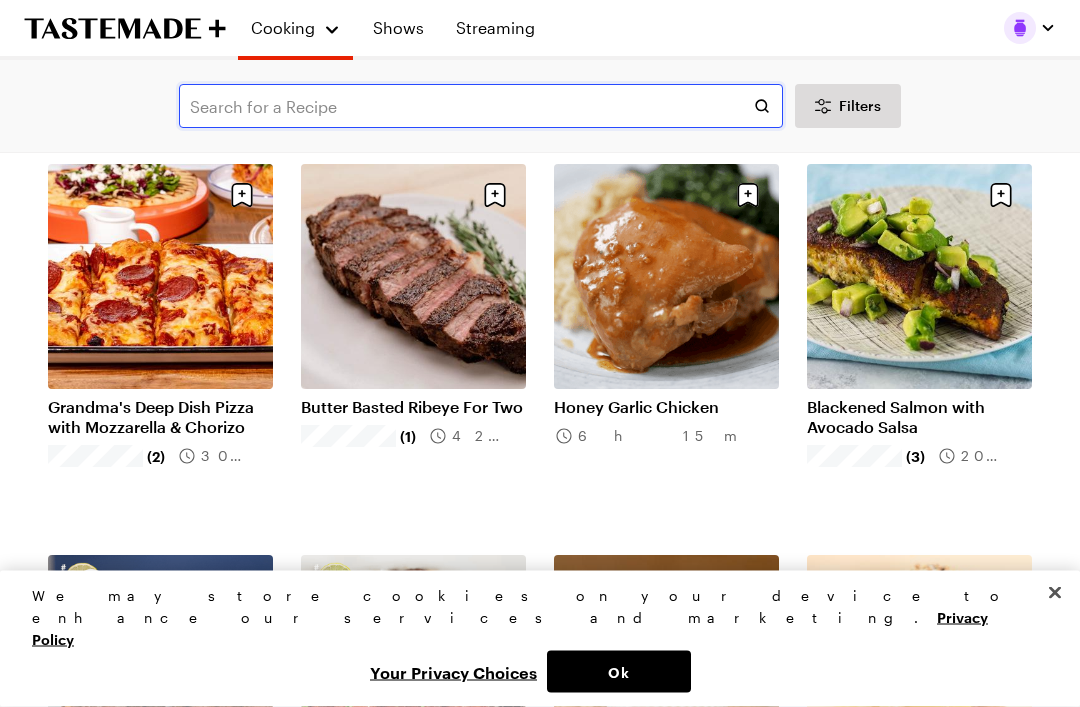 click at bounding box center (481, 106) 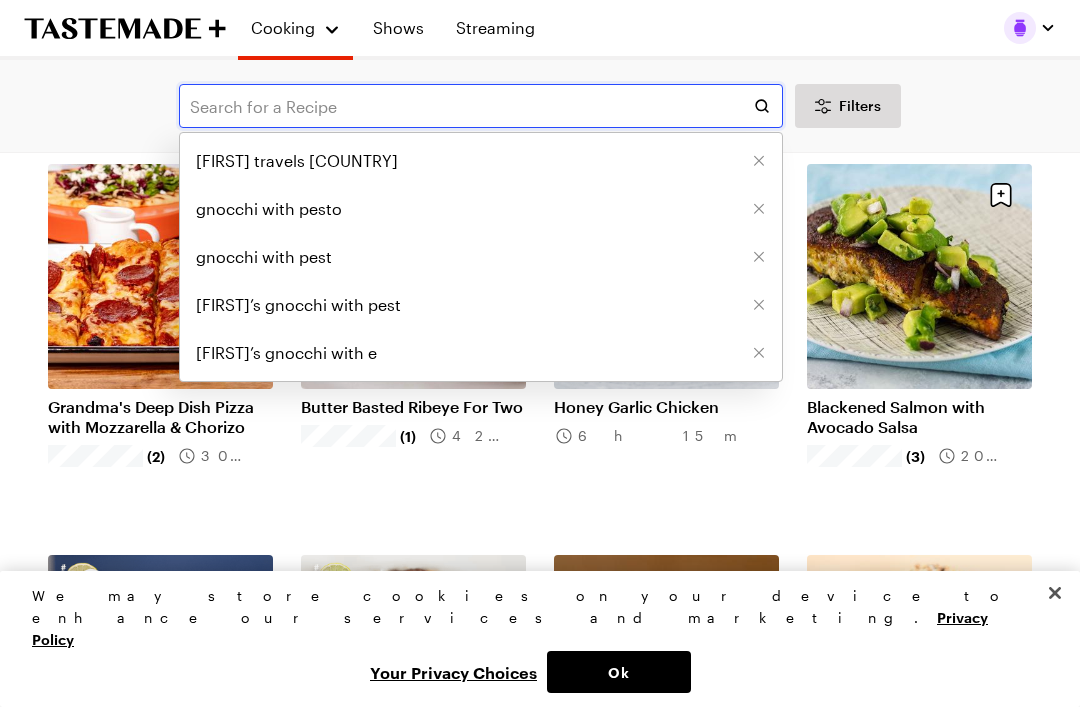 scroll, scrollTop: 5602, scrollLeft: 0, axis: vertical 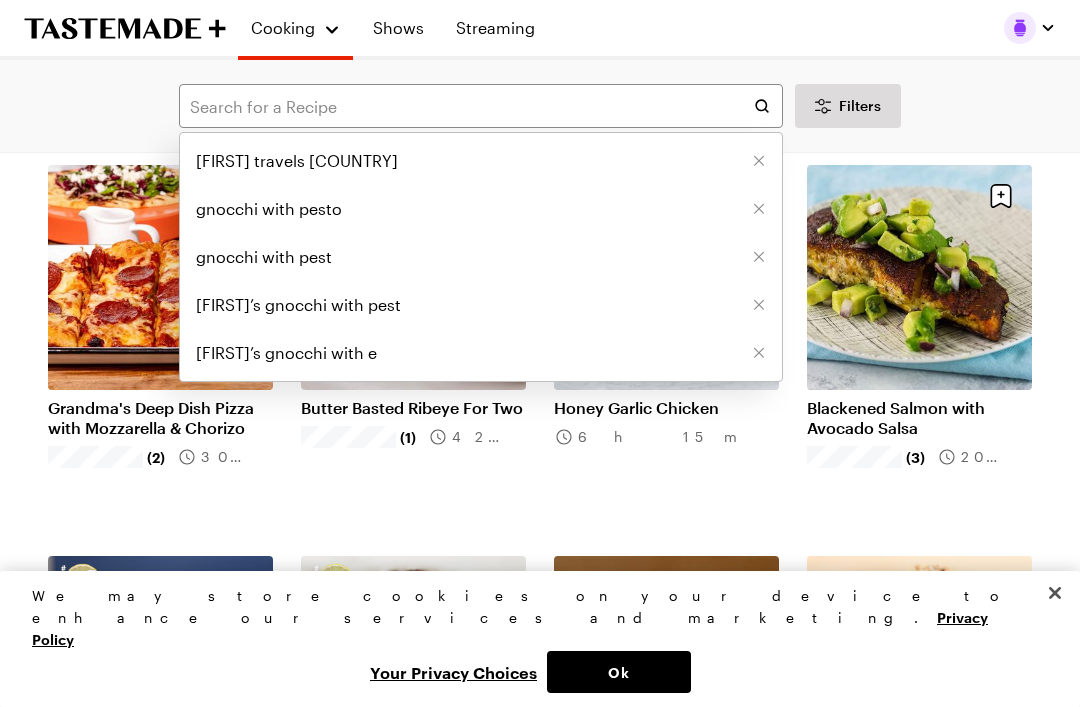 click on "gnocchi with pesto" at bounding box center [269, 209] 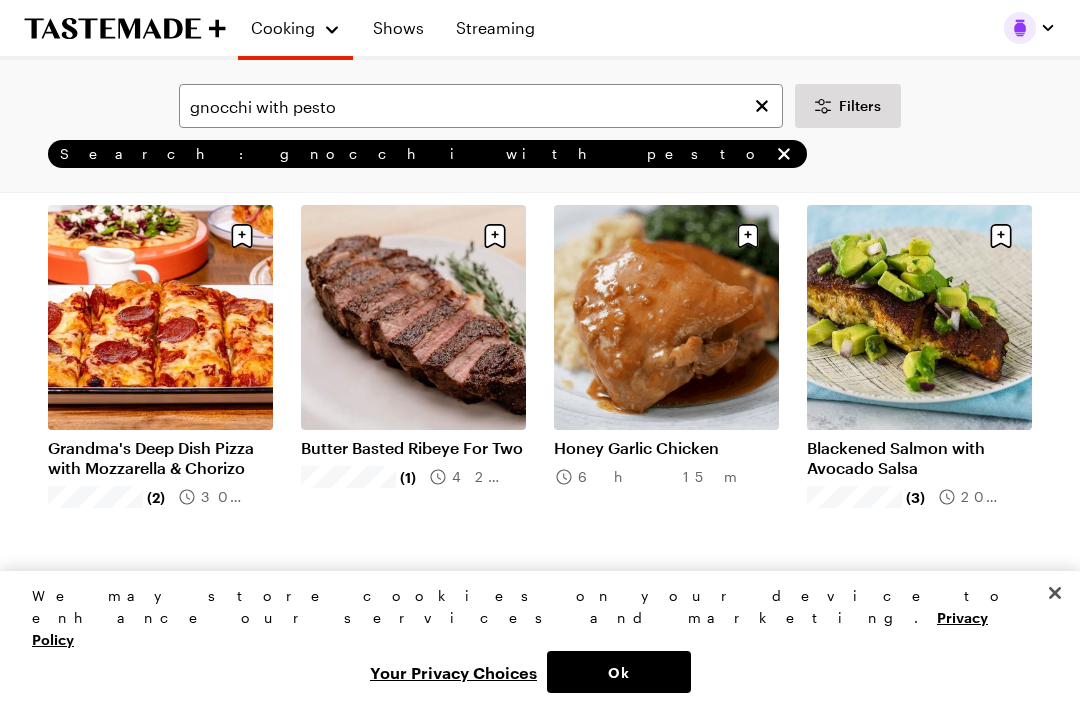 type on "gnocchi with pesto" 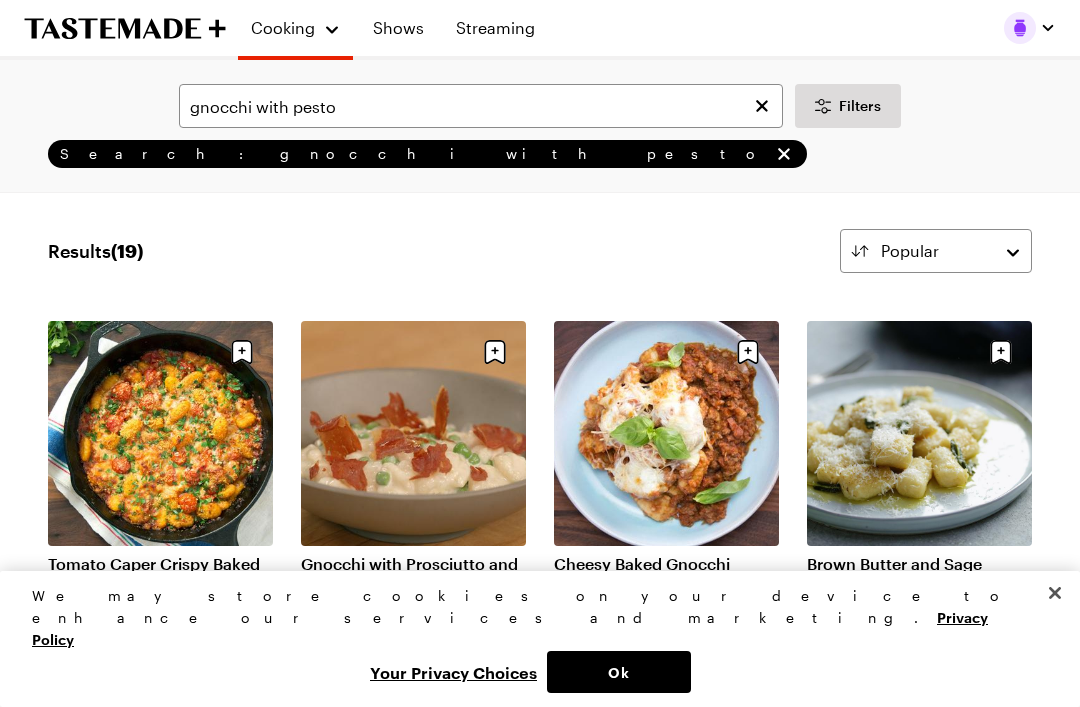 scroll, scrollTop: 0, scrollLeft: 0, axis: both 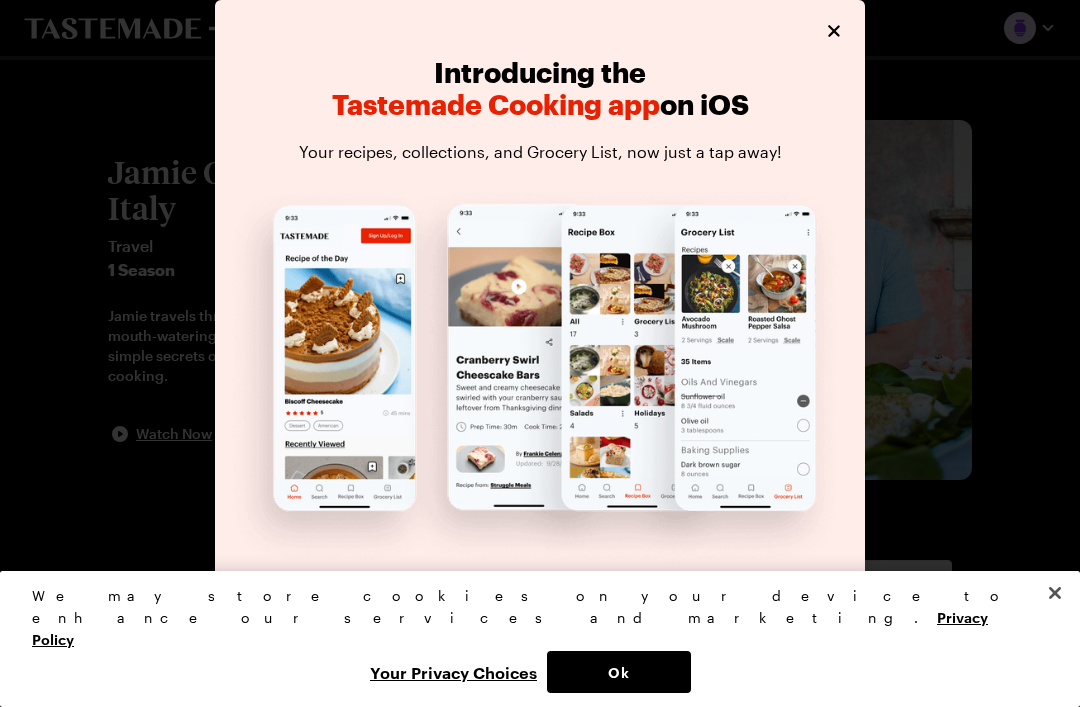 click 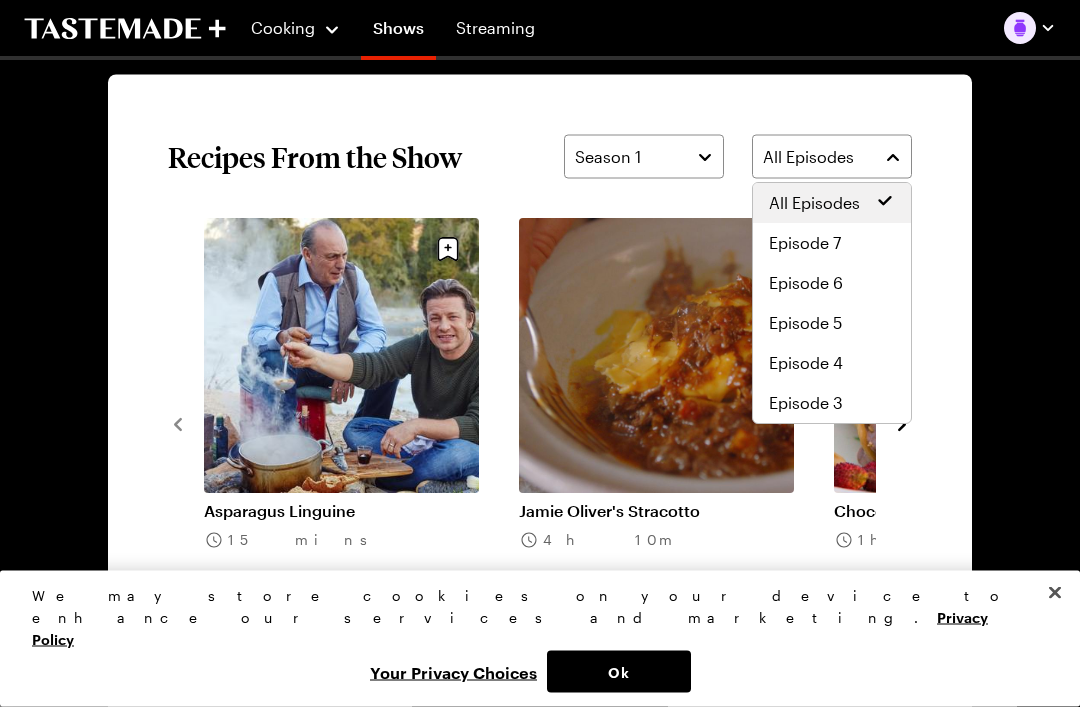 scroll, scrollTop: 1370, scrollLeft: 0, axis: vertical 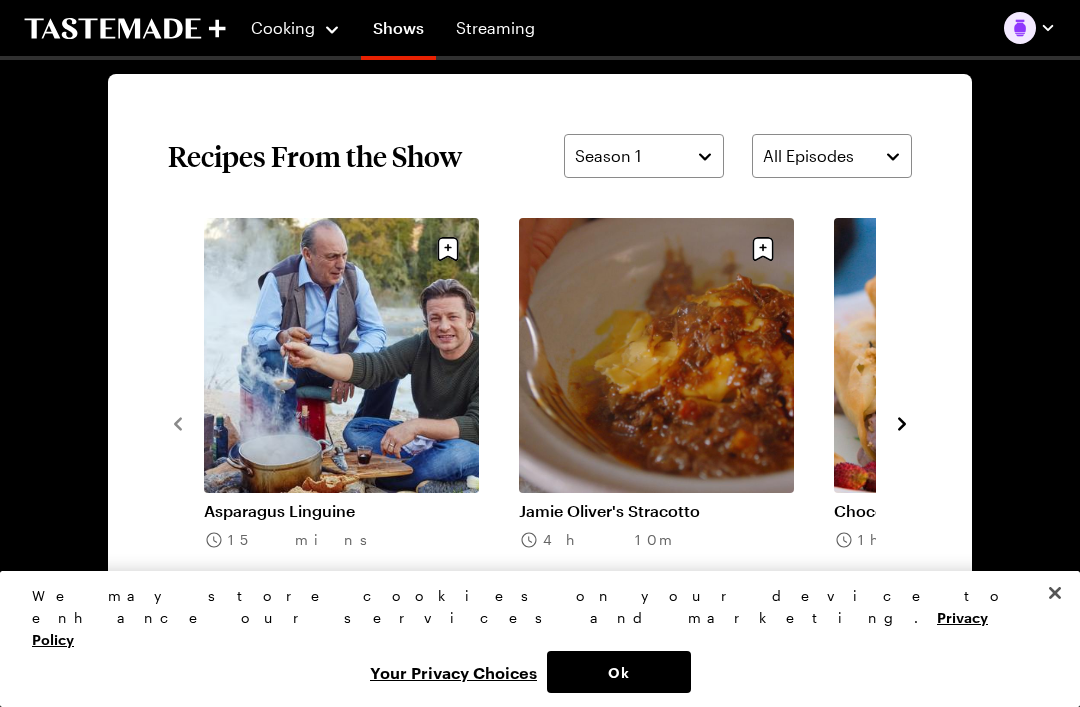 click on "Jamie Oliver Cooks Italy Travel 1 Season Jamie travels through Italy to sample mouth-watering dishes and discover the simple secrets of Italy’s best home cooking. Watch Now Episodes Season 1 Italian Alps Comfort Food Jamie Oliver Cooks Italy S1 - E8 Jamie is high up in the Italian Alps cooking some great comfort food. Fast Paced Roman Recipes Jamie Oliver Cooks Italy S1 - E7 Jamie tracks down some fast, fresh and easy recipes, featuring tasty minty pea tortiglioni and gnocchi. Tuscan Farmhouse Classics Jamie Oliver Cooks Italy S1 - E6 Jamie is taking spaghetti bolognese to the next level and re-creating a mind-blowing Jewish-Italian recipe. Masterclass In Sicilian Sweets Jamie Oliver Cooks Italy S1 - E5 Jamie gets a masterclass in Sicilian sweets and cooking up an epic tuna, prawn and pistachio spaghetti. Roasting Hilltop Lamb in Basilicata Jamie Oliver Cooks Italy S1 - E4 Jamie visits Basilicata in search of some old school Italian recipes. Making Pizza in Naples Jamie Oliver Cooks Italy S1 - E3 S1 - E2" at bounding box center (540, 4) 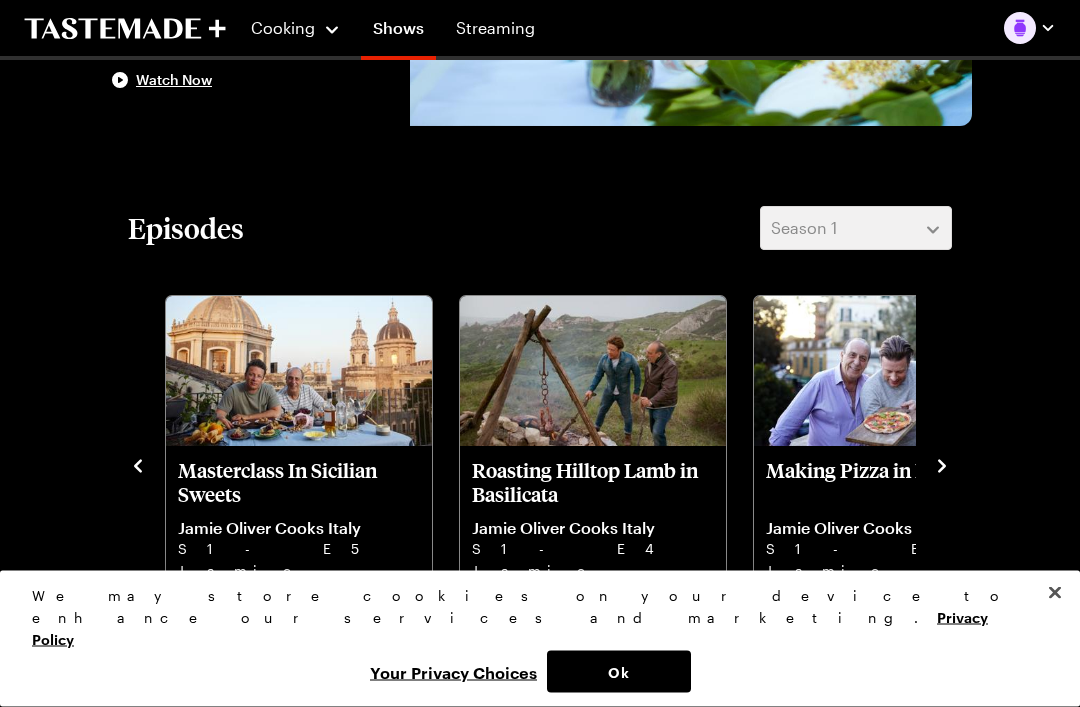 scroll, scrollTop: 354, scrollLeft: 0, axis: vertical 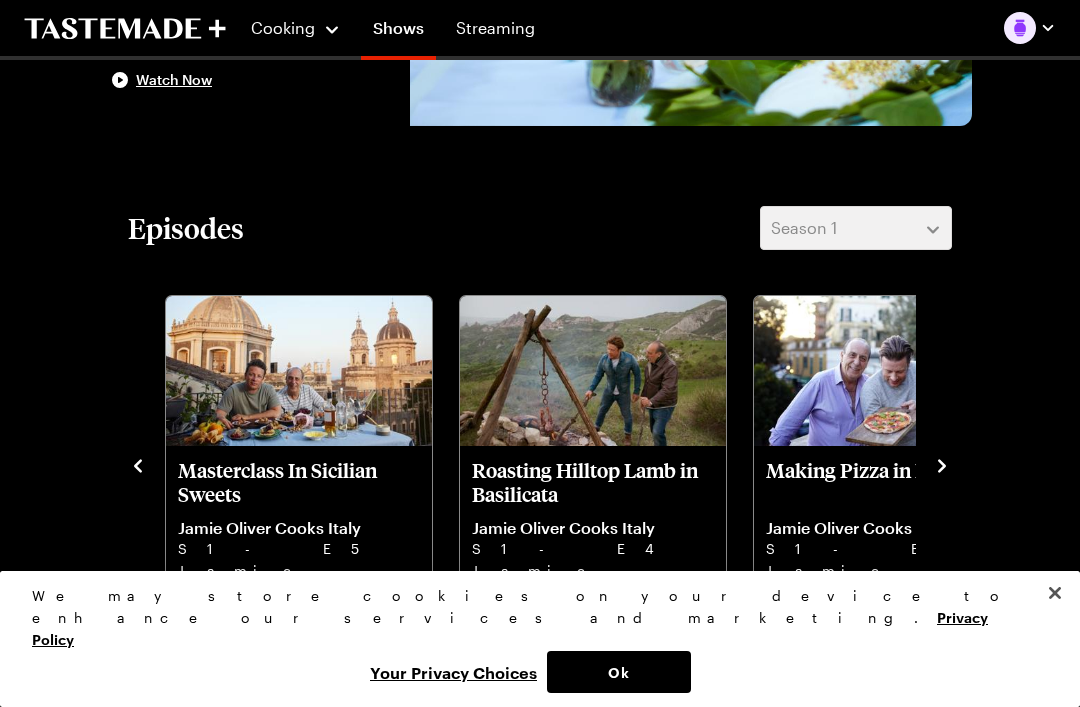 click 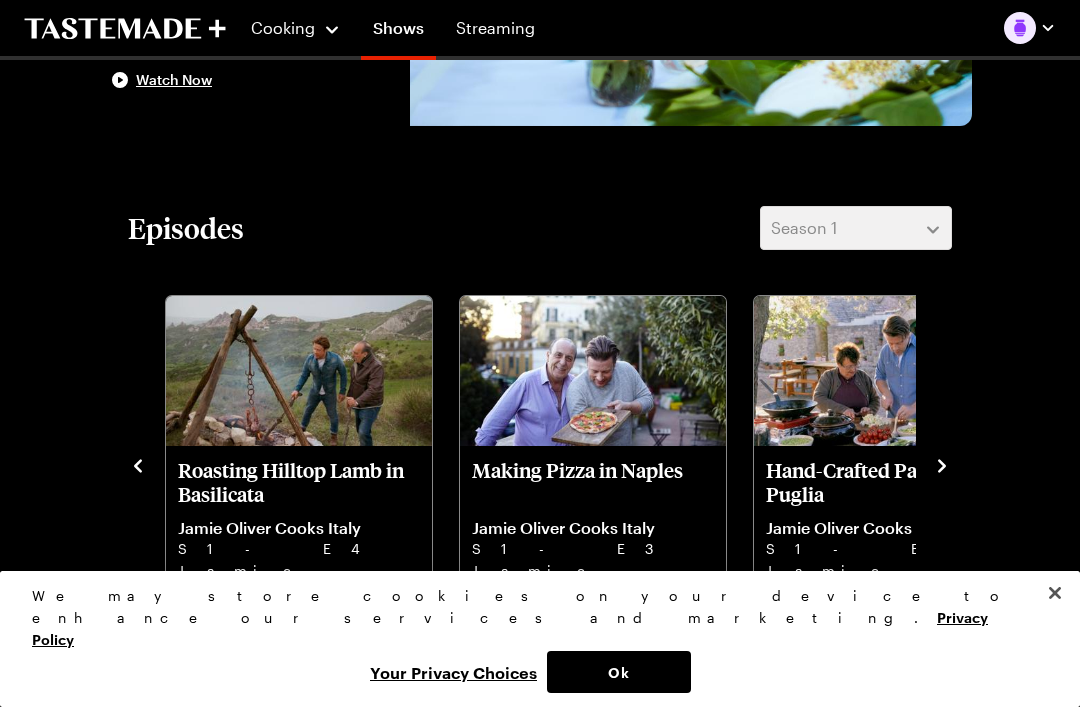 click 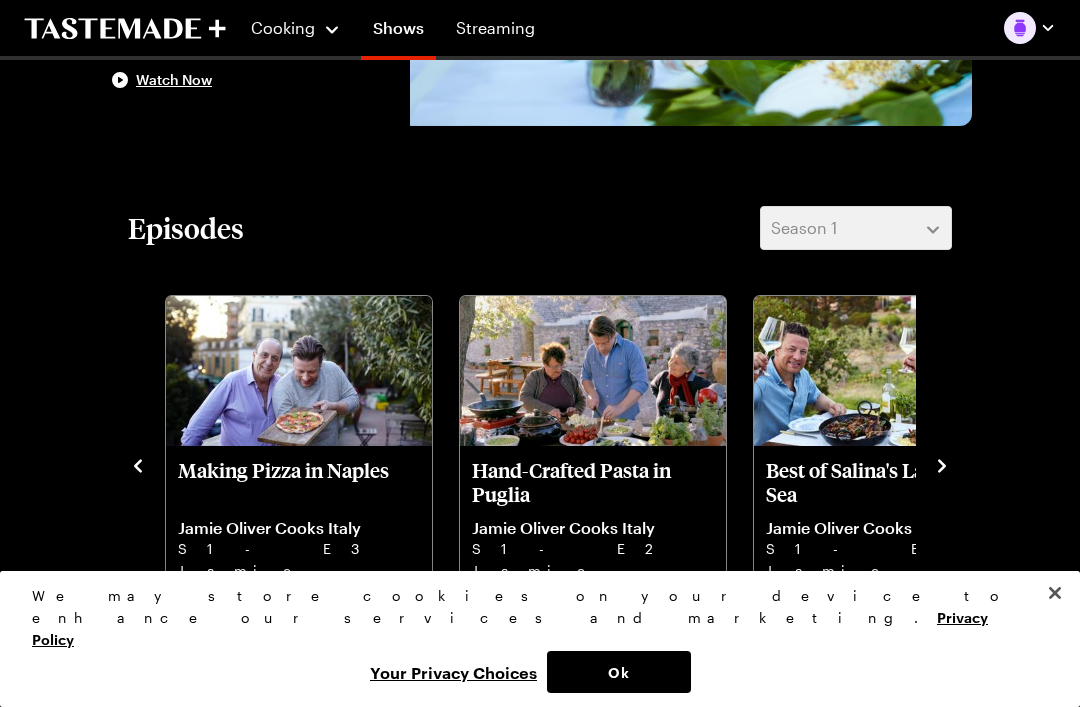 click 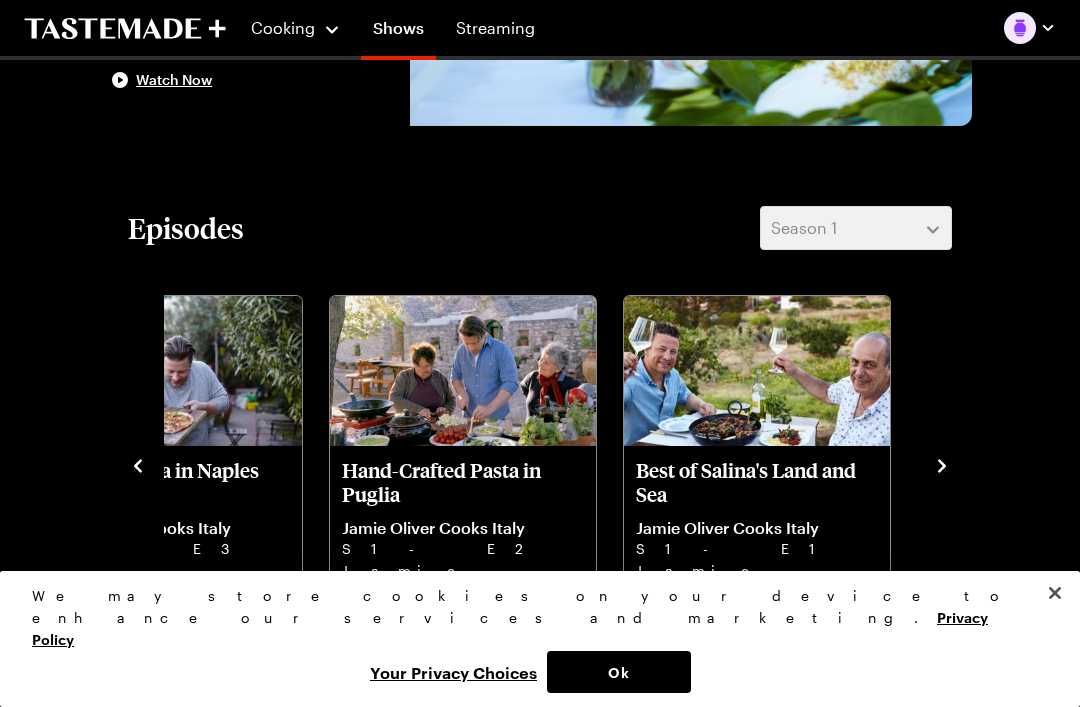 click 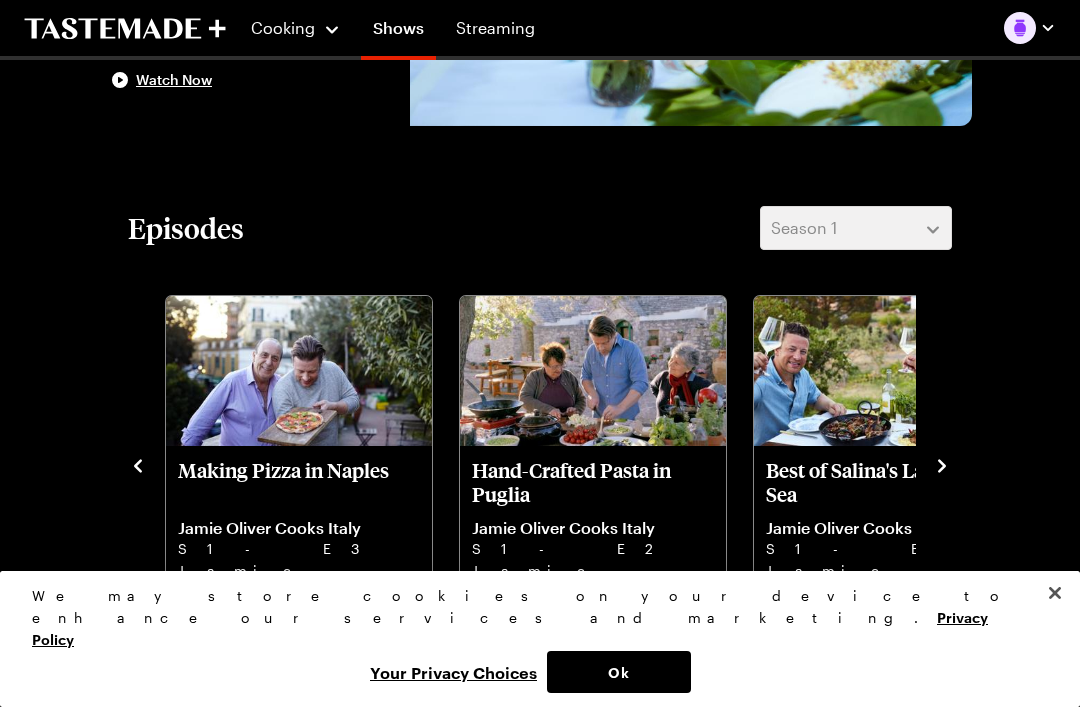 click 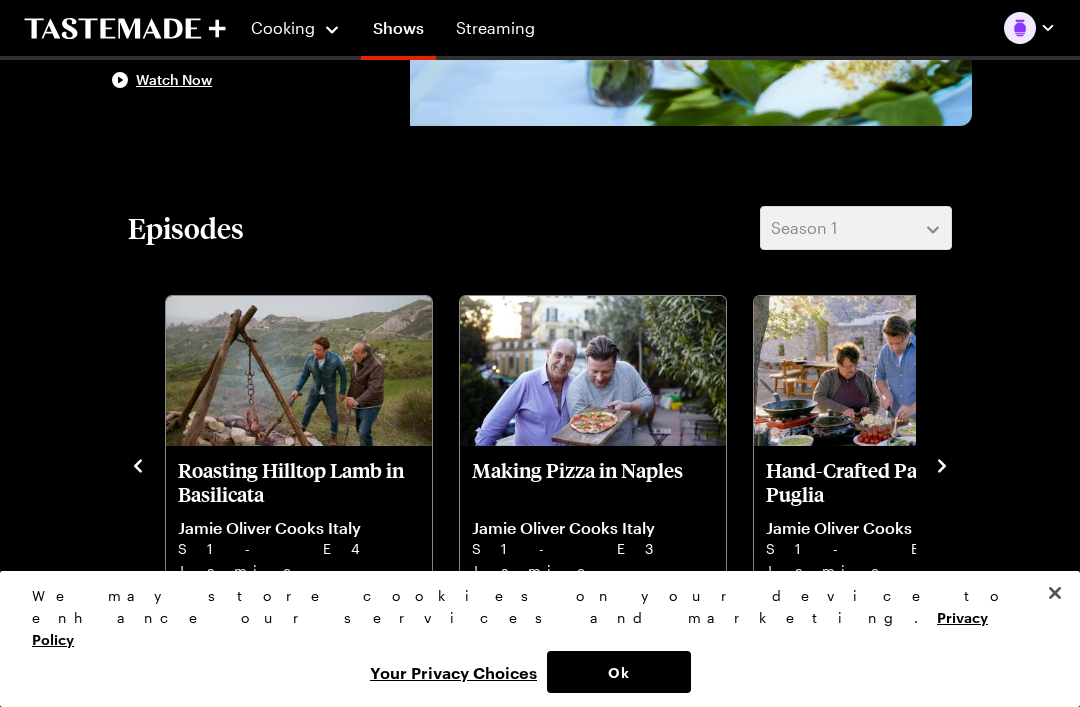 click 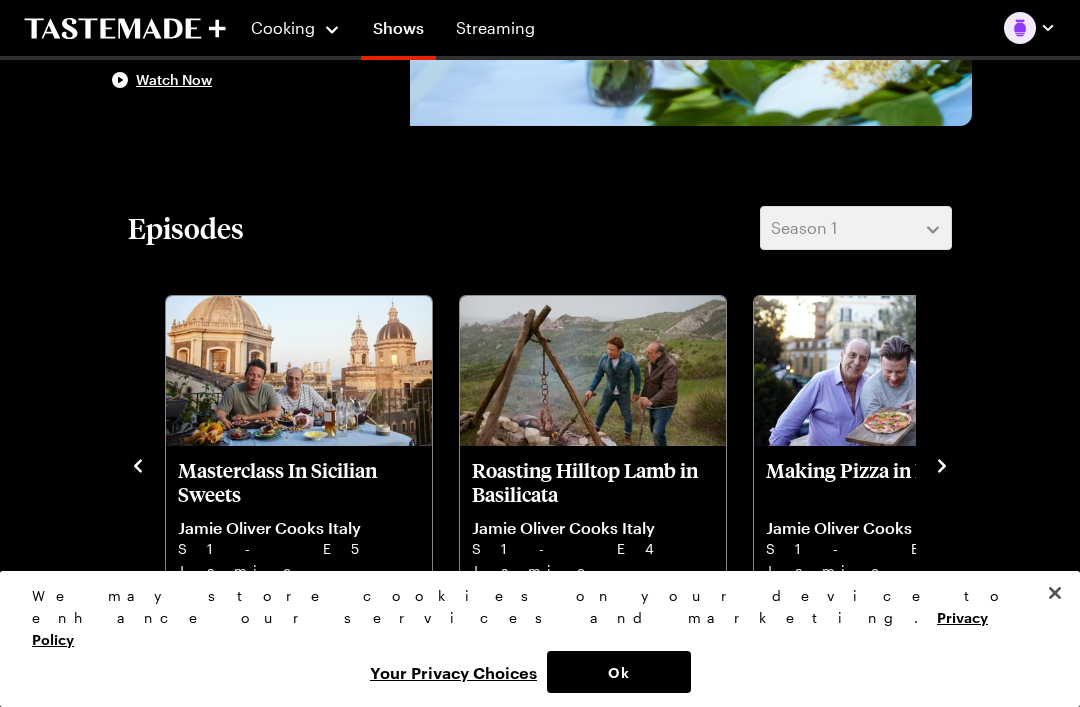 click 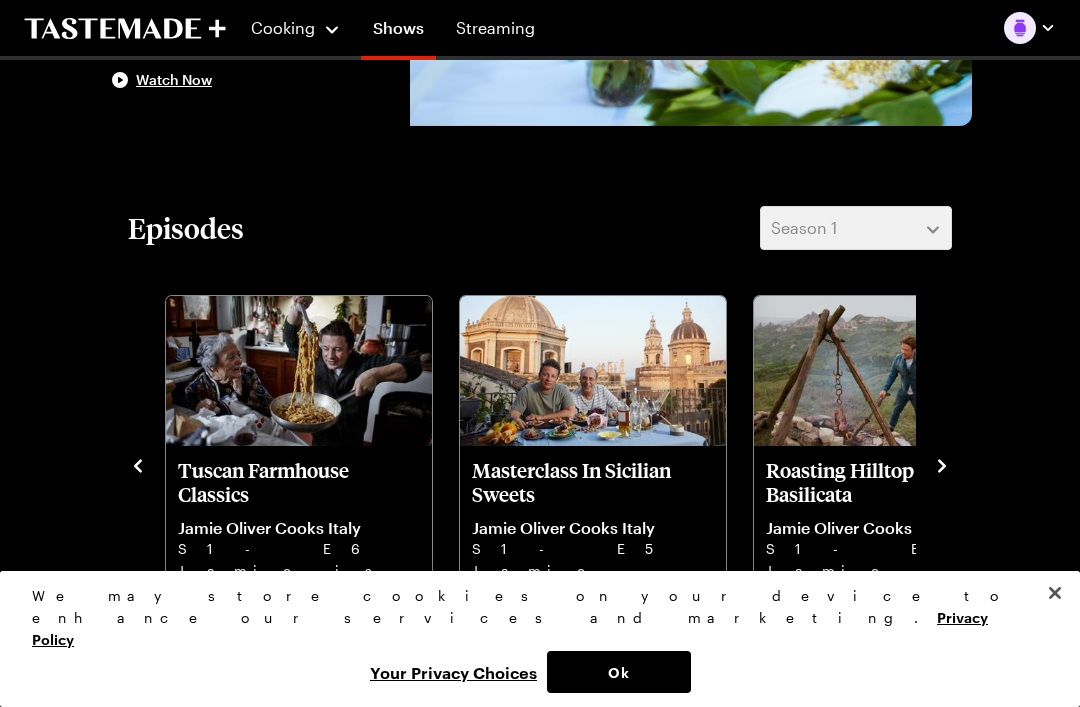 click on "Italian Alps Comfort Food Jamie Oliver Cooks Italy S1 - E8 Jamie is high up in the Italian Alps cooking some great comfort food. Fast Paced Roman Recipes Jamie Oliver Cooks Italy S1 - E7 Jamie tracks down some fast, fresh and easy recipes, featuring tasty minty pea tortiglioni and gnocchi. Tuscan Farmhouse Classics Jamie Oliver Cooks Italy S1 - E6 Jamie is taking spaghetti bolognese to the next level and re-creating a mind-blowing Jewish-Italian recipe. Masterclass In Sicilian Sweets Jamie Oliver Cooks Italy S1 - E5 Jamie gets a masterclass in Sicilian sweets and cooking up an epic tuna, prawn and pistachio spaghetti. Roasting Hilltop Lamb in Basilicata Jamie Oliver Cooks Italy S1 - E4 Jamie visits Basilicata in search of some old school Italian recipes. Making Pizza in Naples Jamie Oliver Cooks Italy S1 - E3 Jamie visits the pizza capital of Italy to learn recipes from the locals. Hand-Crafted Pasta in Puglia Jamie Oliver Cooks Italy S1 - E2 Jamie heads for one of the hottest food destinations in Italy." at bounding box center (540, 464) 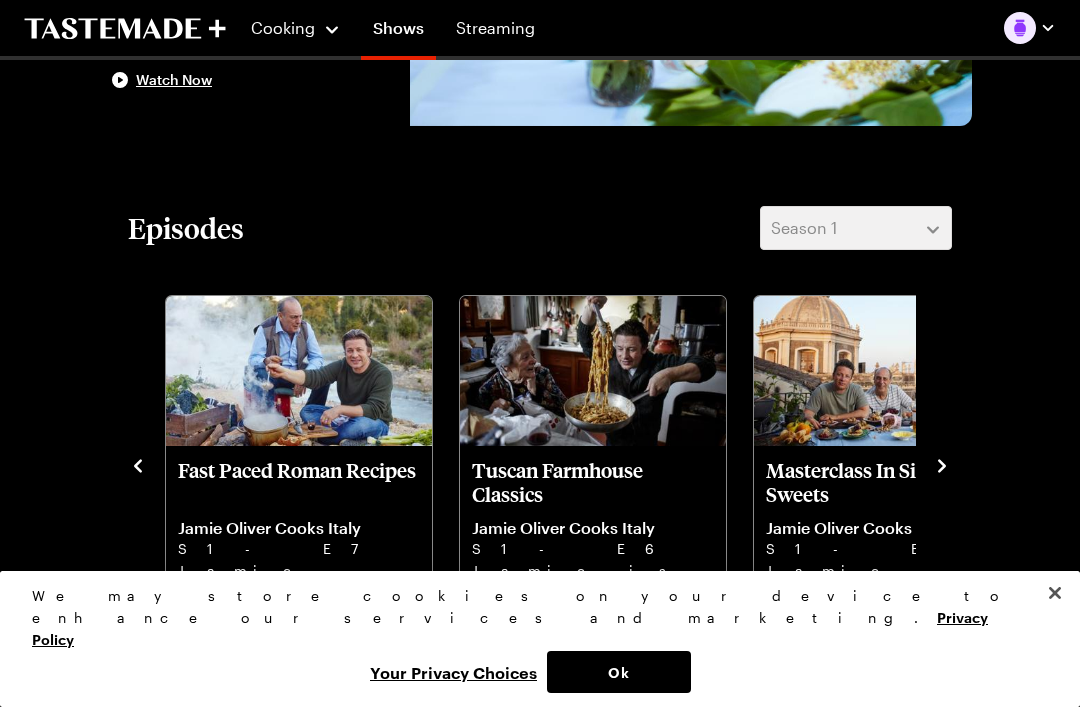 click at bounding box center [1055, 593] 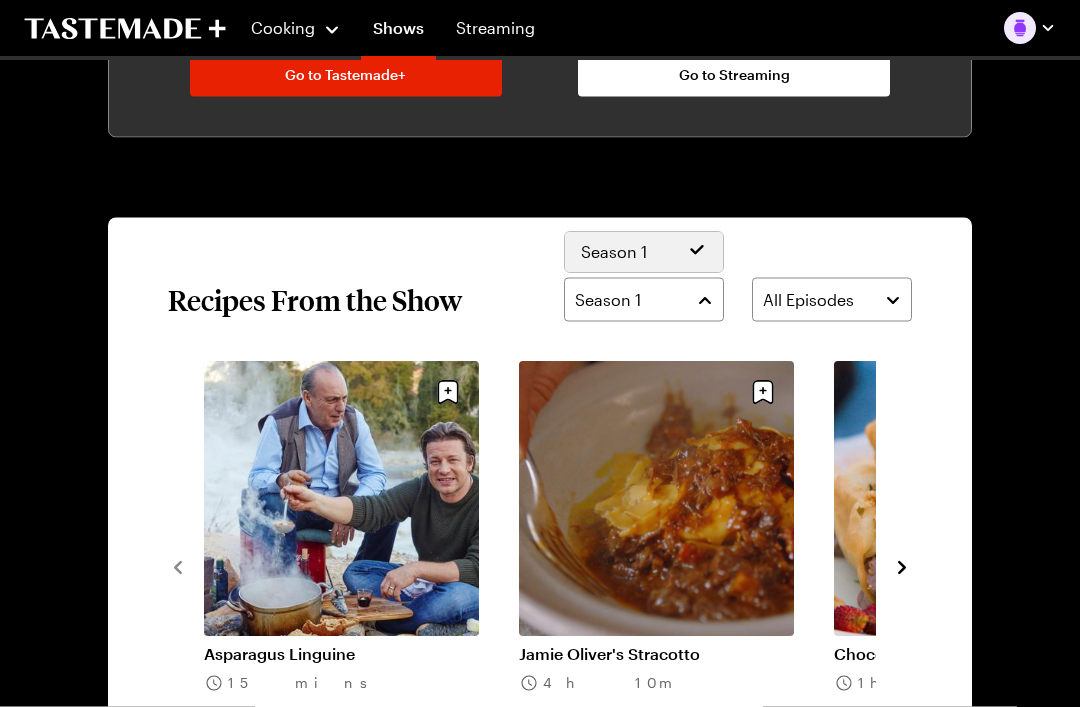 scroll, scrollTop: 1227, scrollLeft: 0, axis: vertical 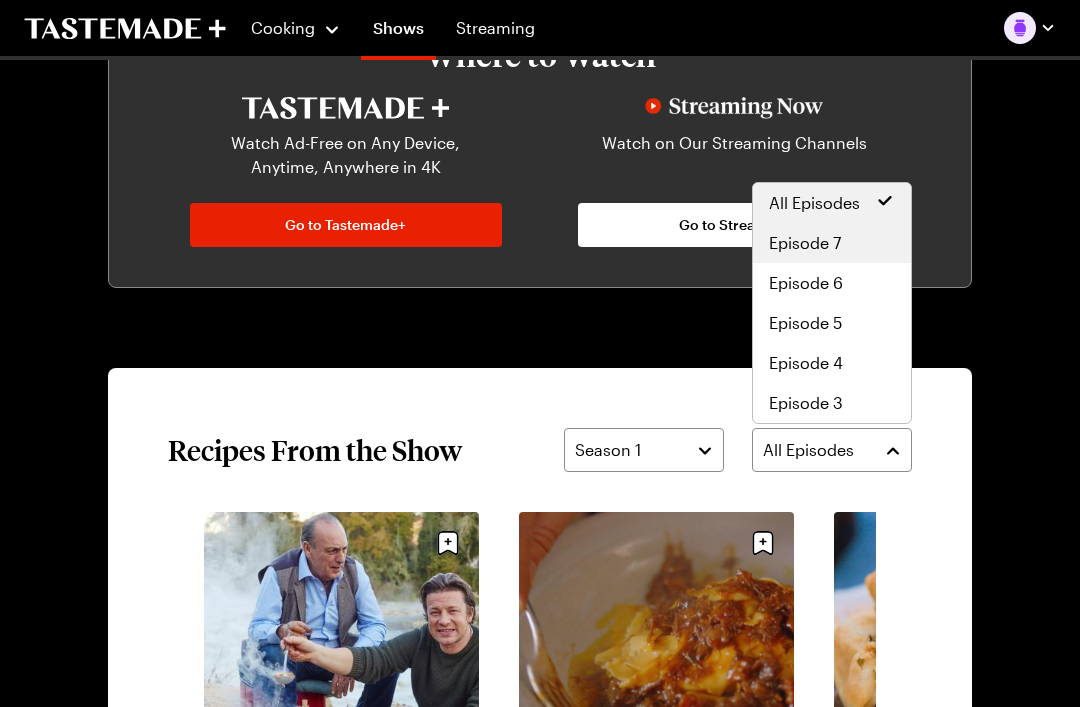 click on "Episode 7" at bounding box center (805, 243) 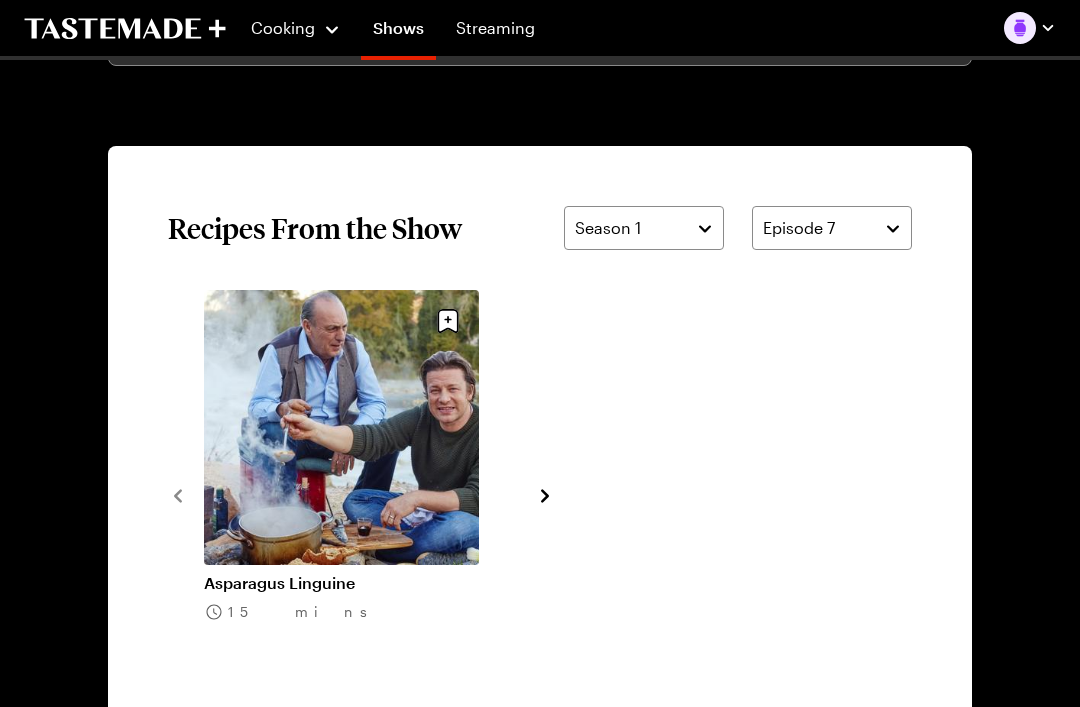 scroll, scrollTop: 1300, scrollLeft: 0, axis: vertical 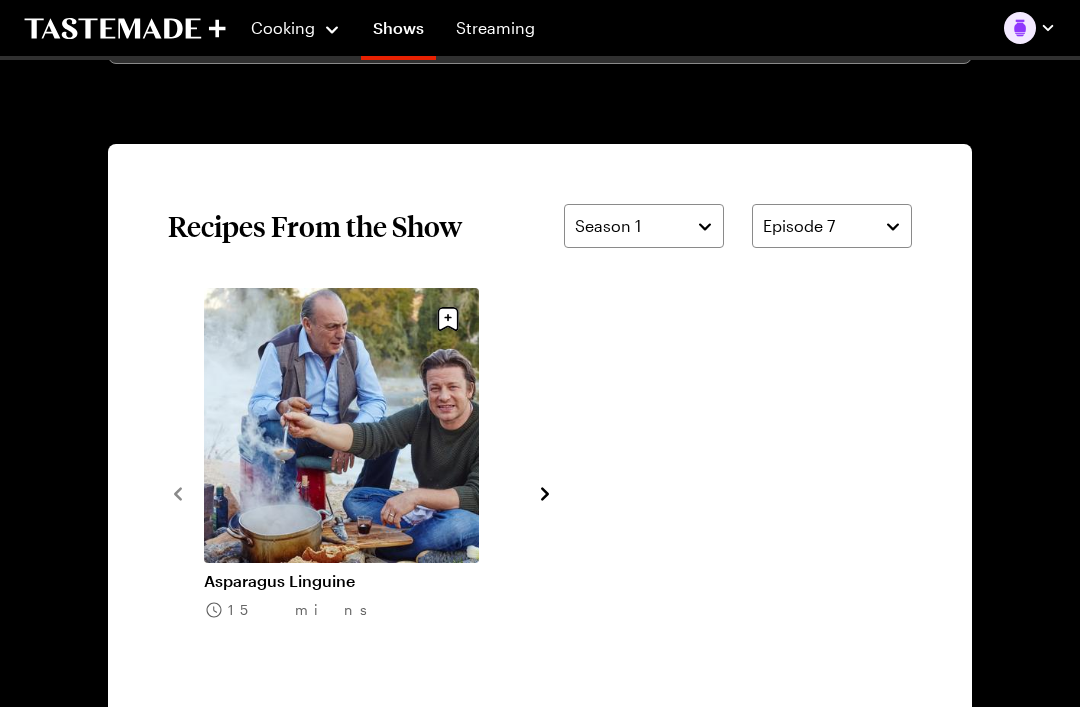 click on "Asparagus Linguine" at bounding box center (341, 581) 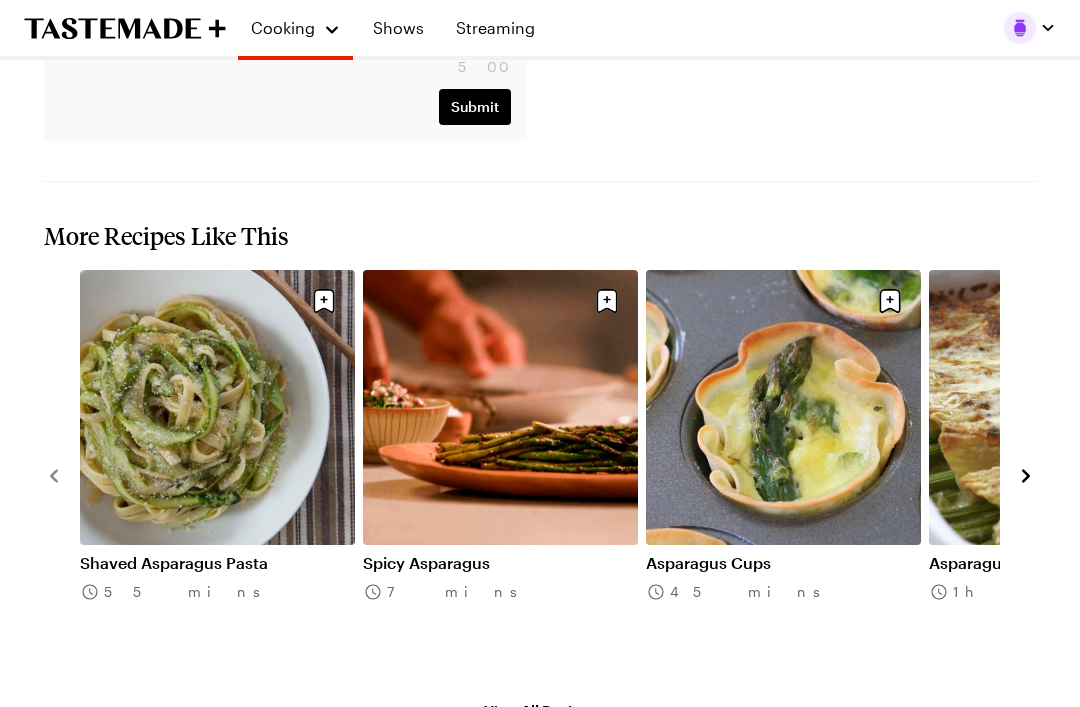 scroll, scrollTop: 2743, scrollLeft: 0, axis: vertical 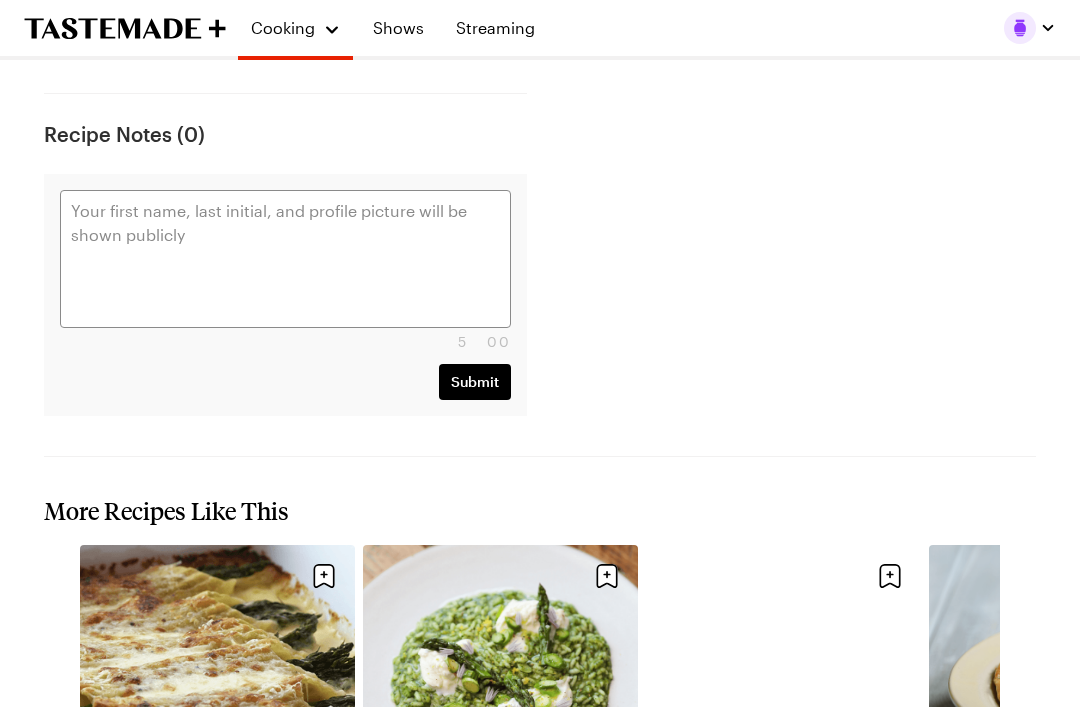 type on "x" 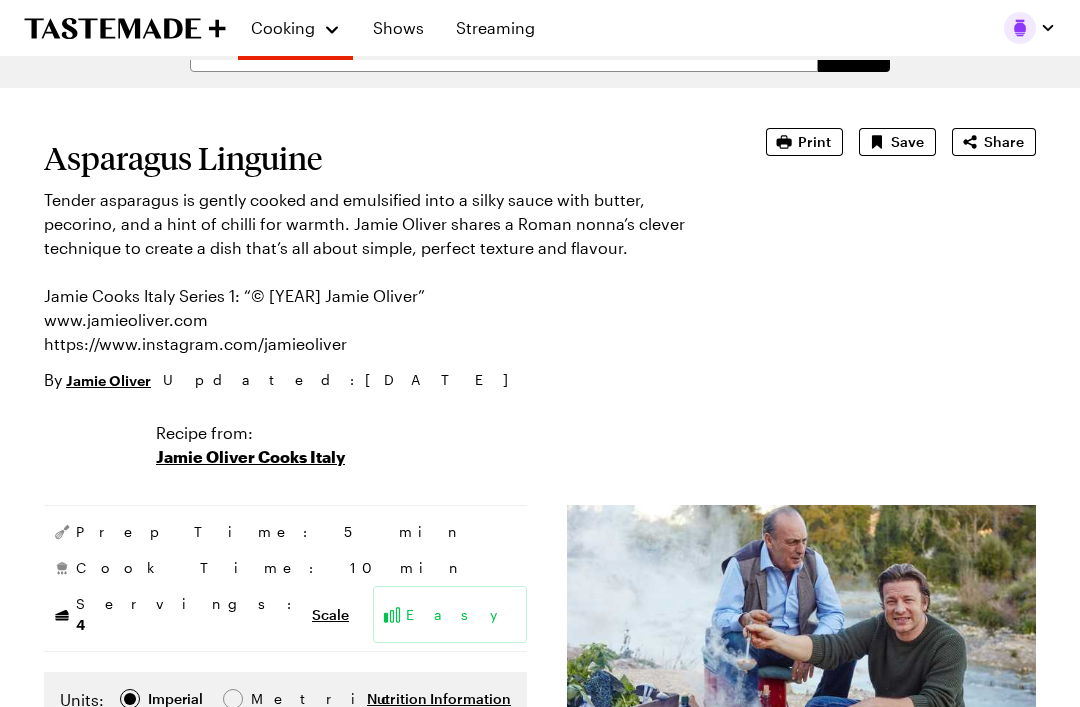 scroll, scrollTop: 0, scrollLeft: 0, axis: both 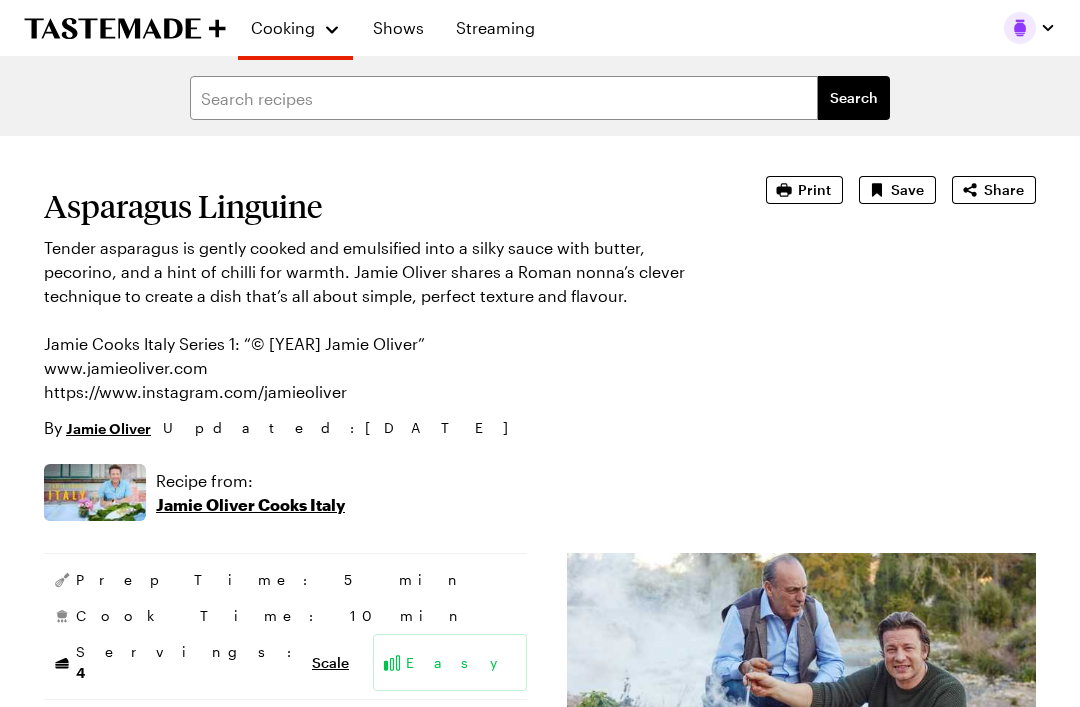 click on "Asparagus Linguine Tender asparagus is gently cooked and emulsified into a silky sauce with butter, pecorino, and a hint of chilli for warmth. Jamie Oliver shares a Roman nonna’s clever technique to create a dish that’s all about simple, perfect texture and flavour.
Jamie Cooks Italy Series 1: “© 2018 Jamie Oliver”
www.jamieoliver.com
https://www.instagram.com/jamieoliver By Jamie Oliver Updated :  6/25/2025 Print Save Share" at bounding box center [540, 308] 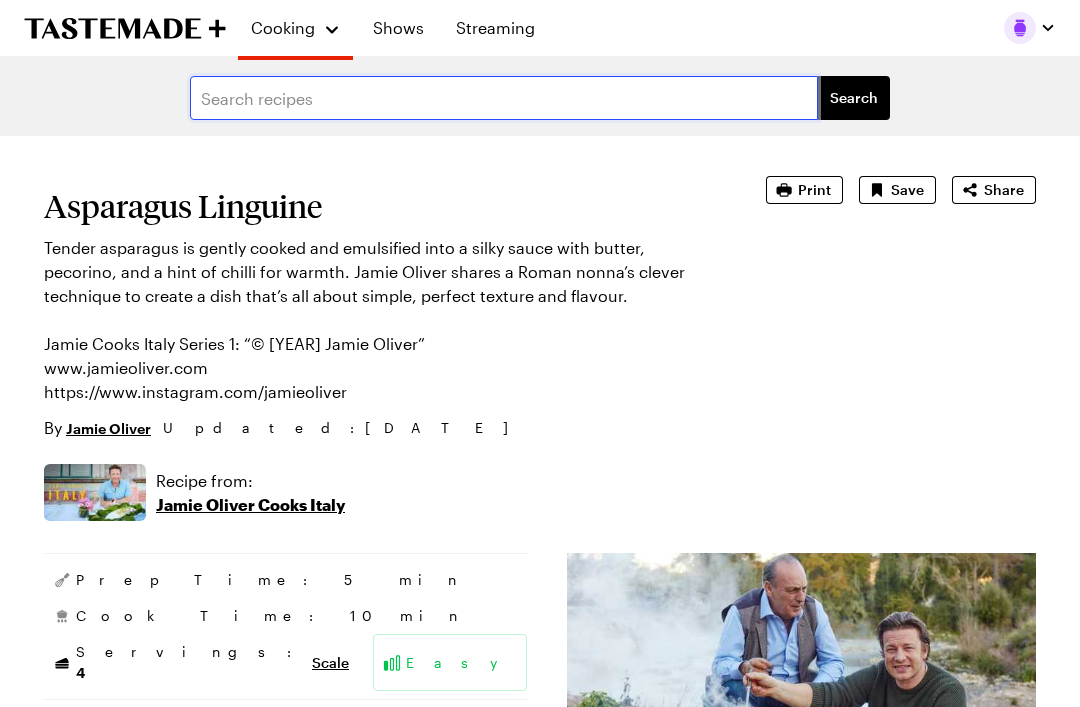 click at bounding box center [504, 98] 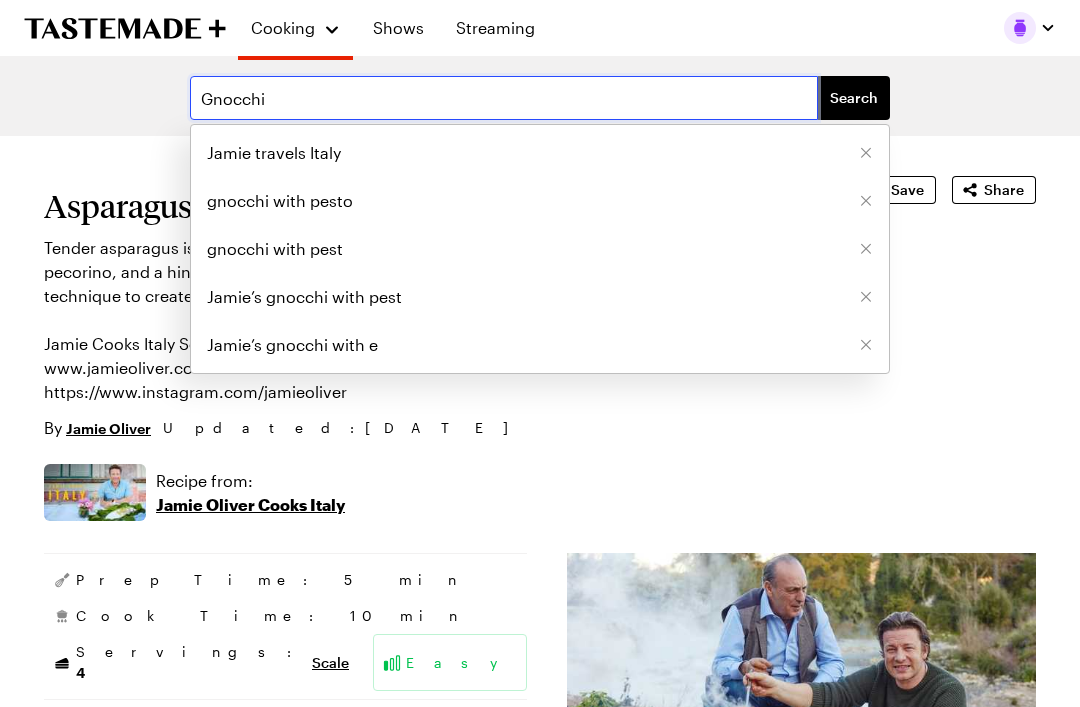 type on "Gnocchi" 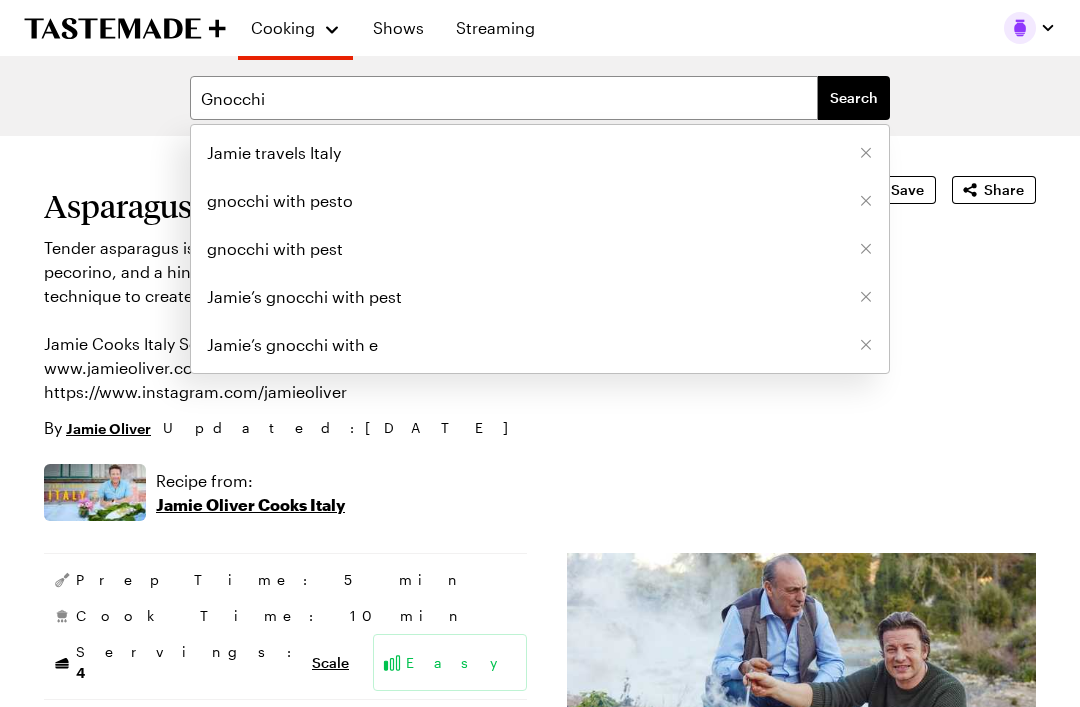 click on "Search" at bounding box center (854, 98) 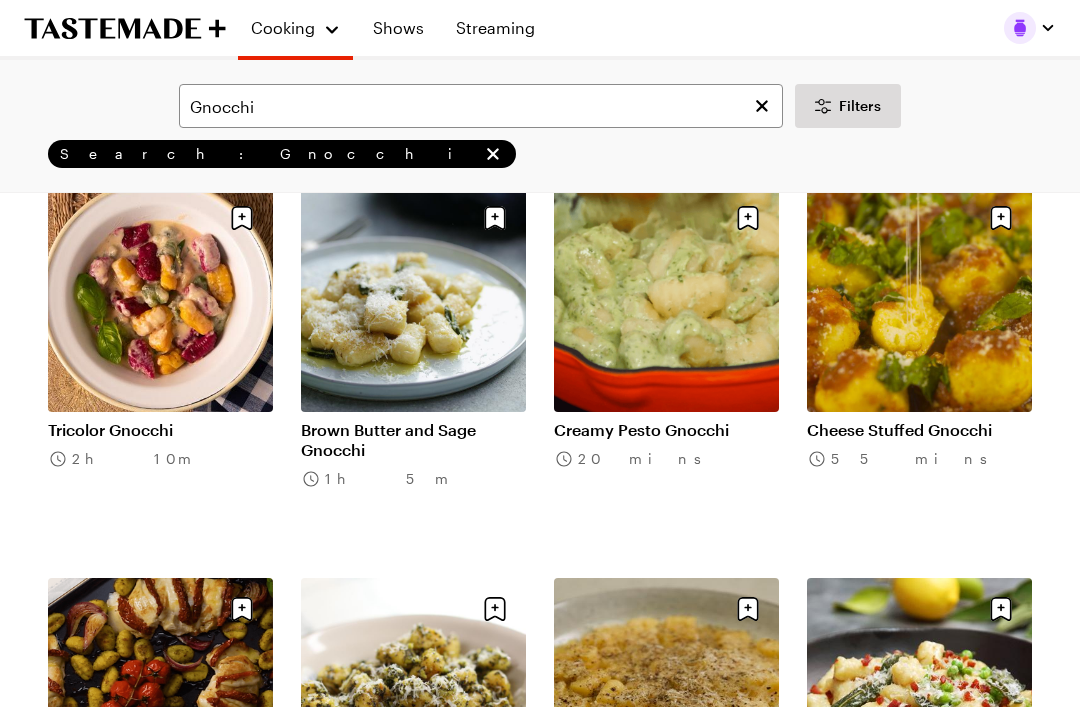 scroll, scrollTop: 929, scrollLeft: 0, axis: vertical 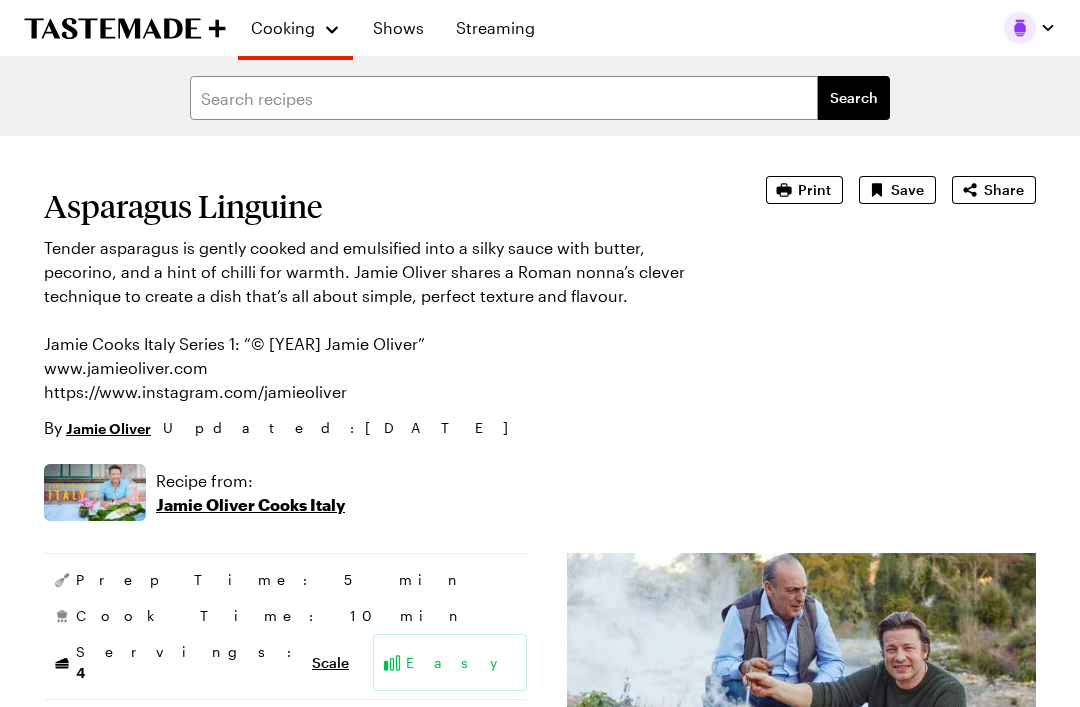 type on "x" 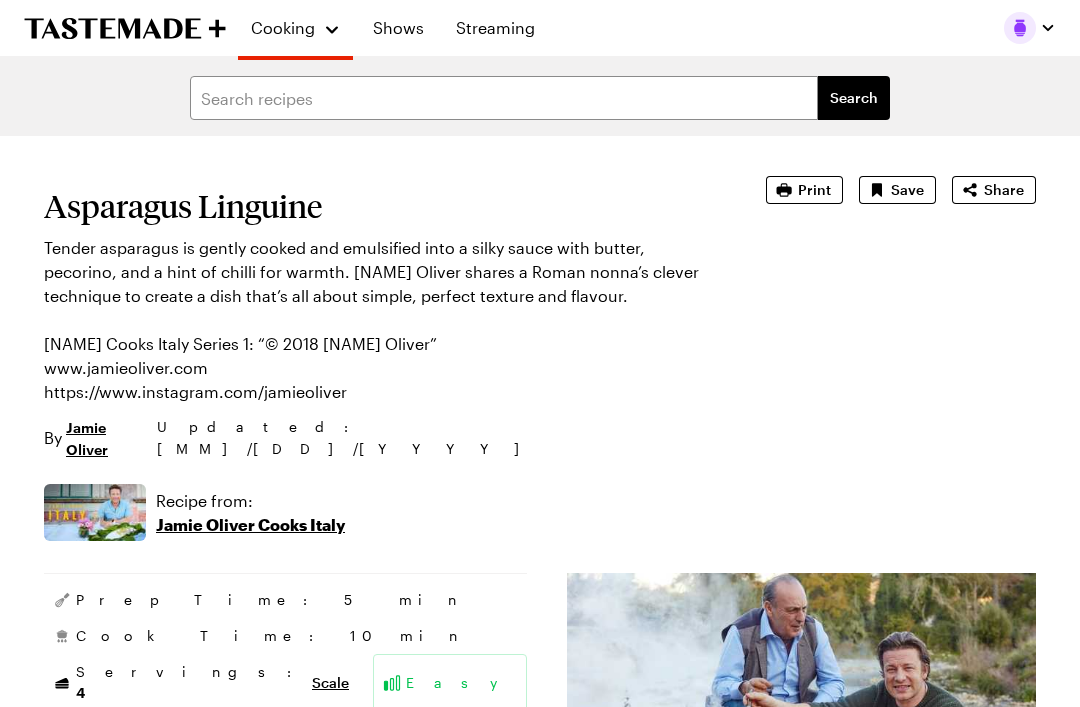 scroll, scrollTop: 103, scrollLeft: 0, axis: vertical 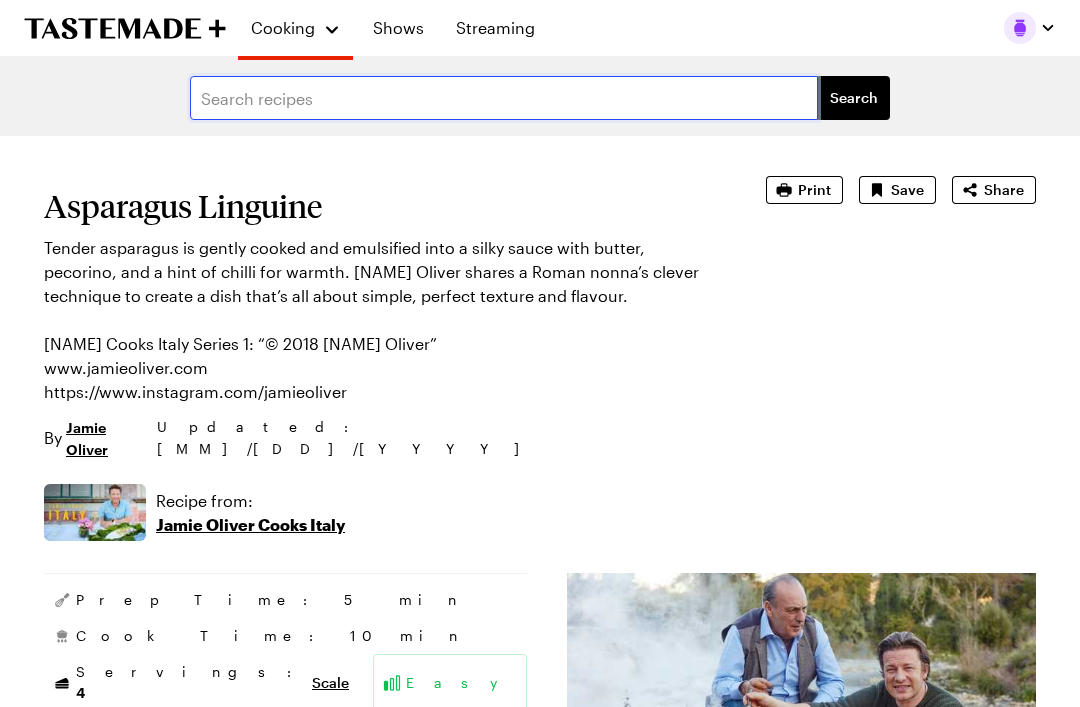 click at bounding box center [504, 98] 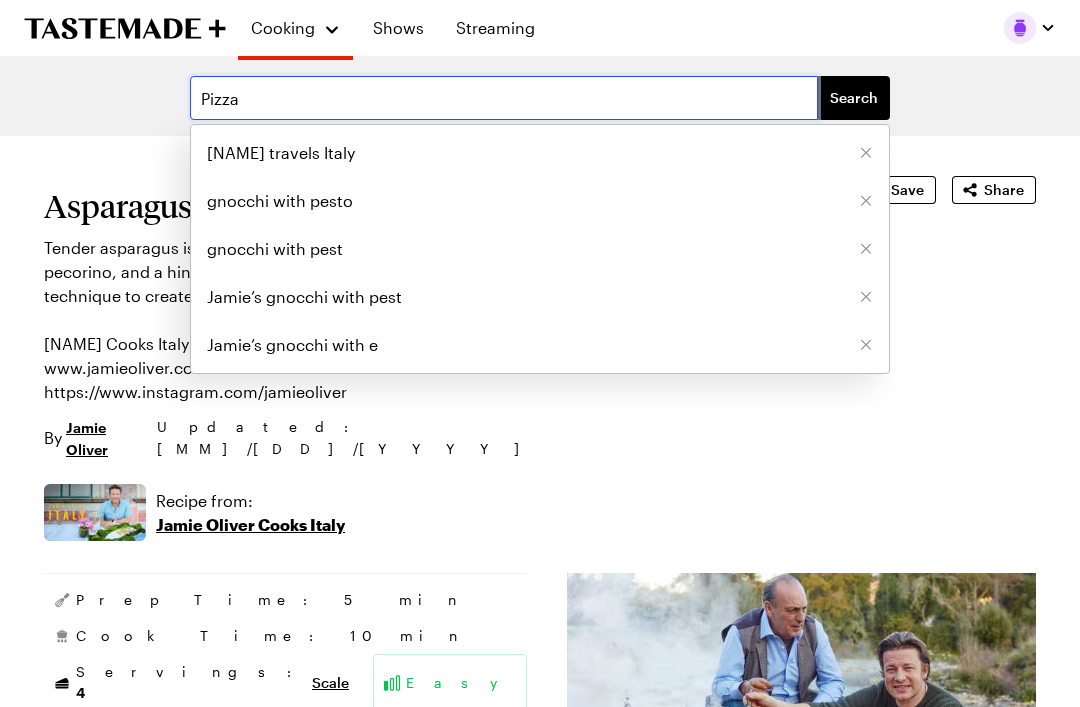 type on "Pizza" 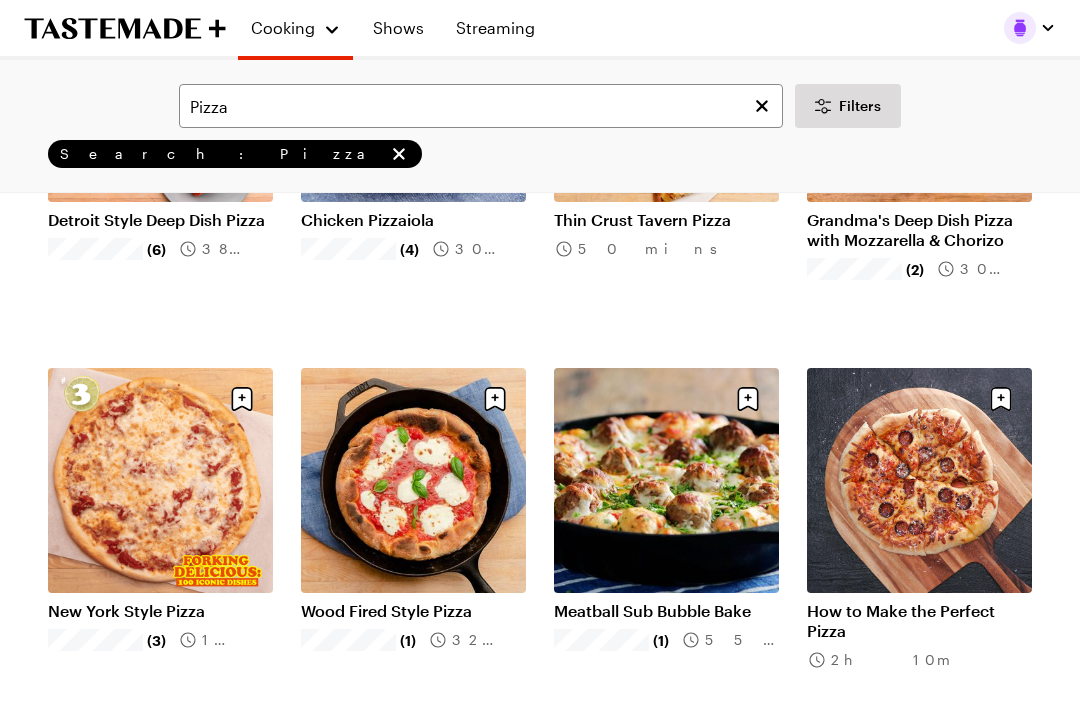 scroll, scrollTop: 359, scrollLeft: 0, axis: vertical 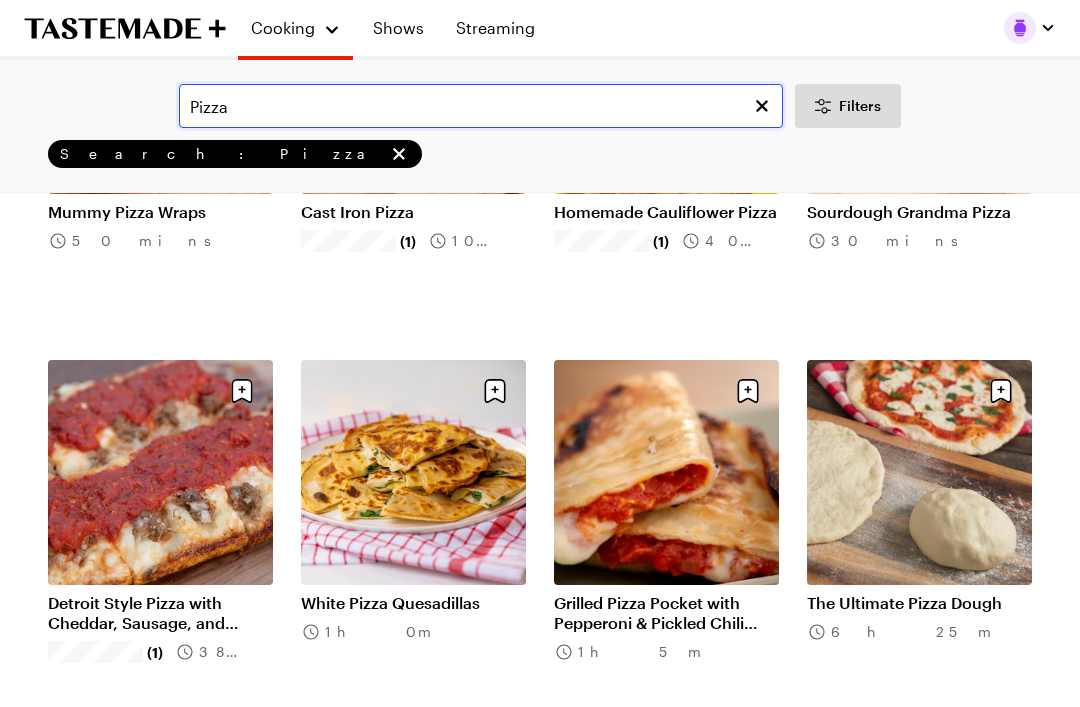 click on "Pizza" at bounding box center (481, 106) 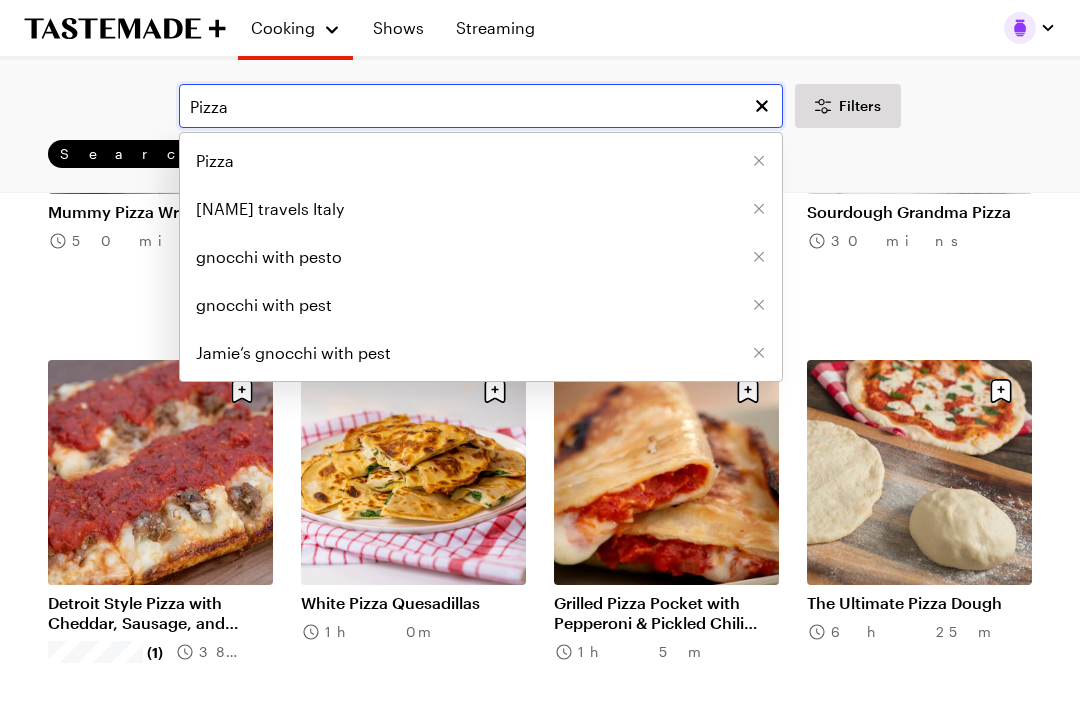 scroll, scrollTop: 1536, scrollLeft: 0, axis: vertical 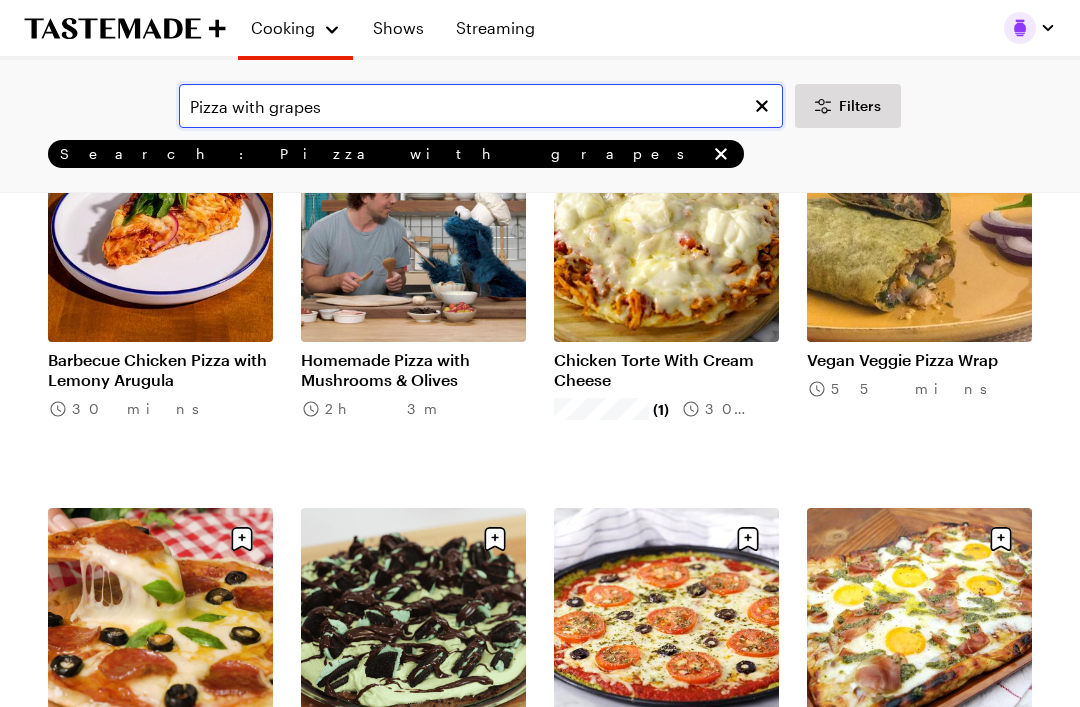 click on "Pizza with grapes" at bounding box center (481, 106) 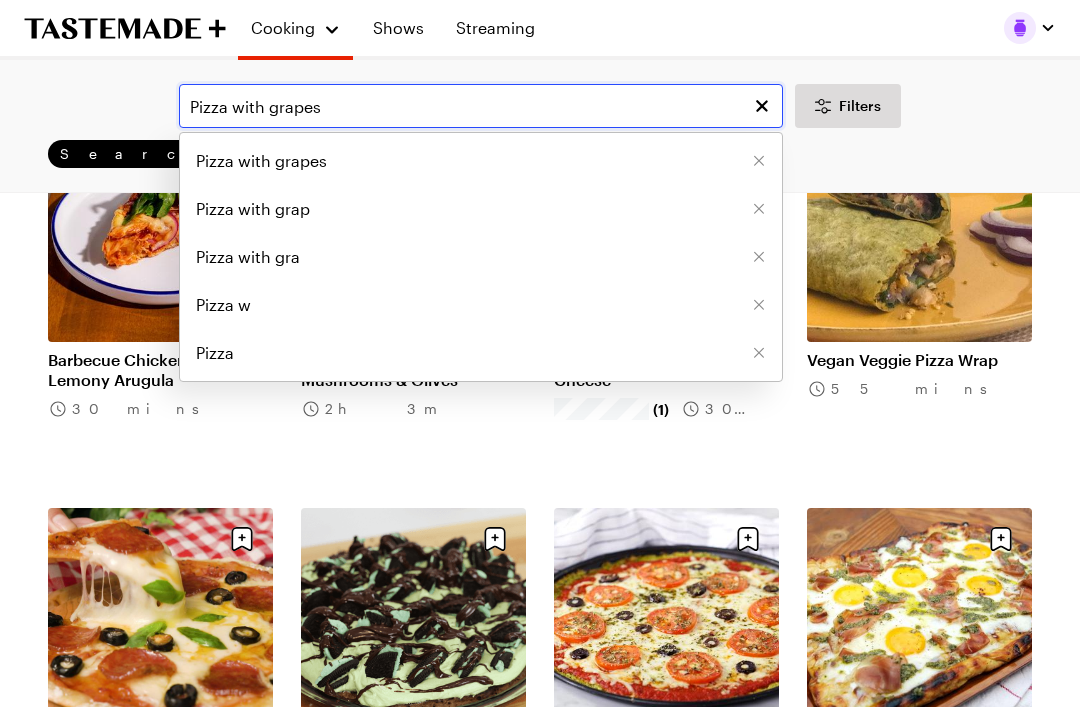 scroll, scrollTop: 997, scrollLeft: 0, axis: vertical 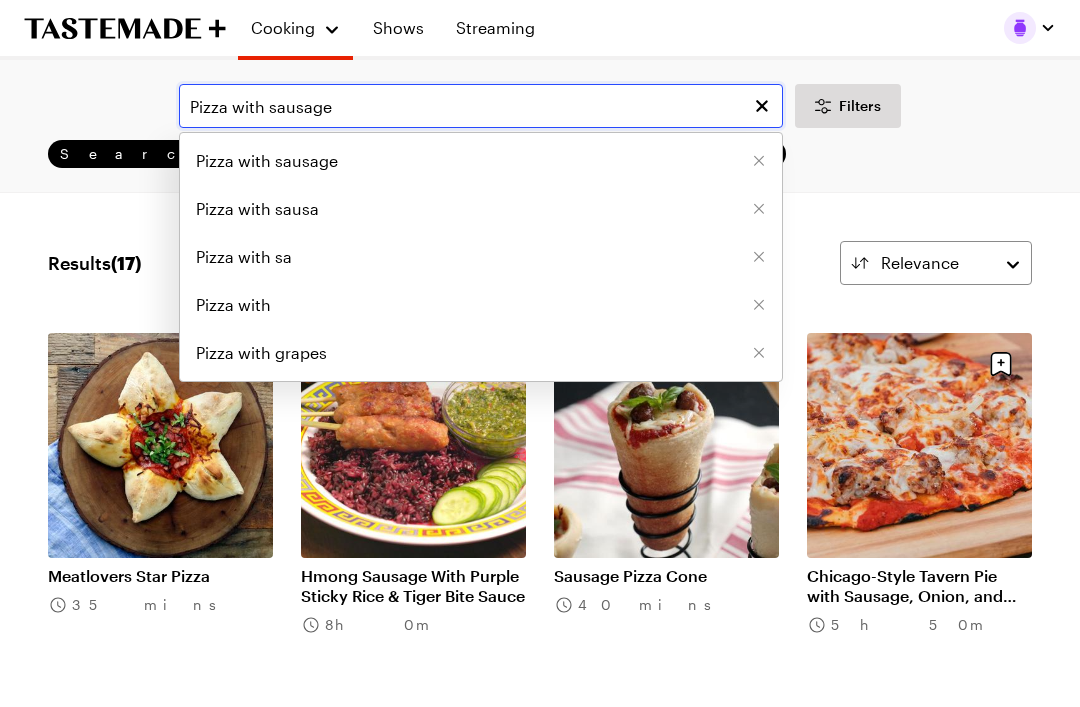 type on "Pizza with sausage" 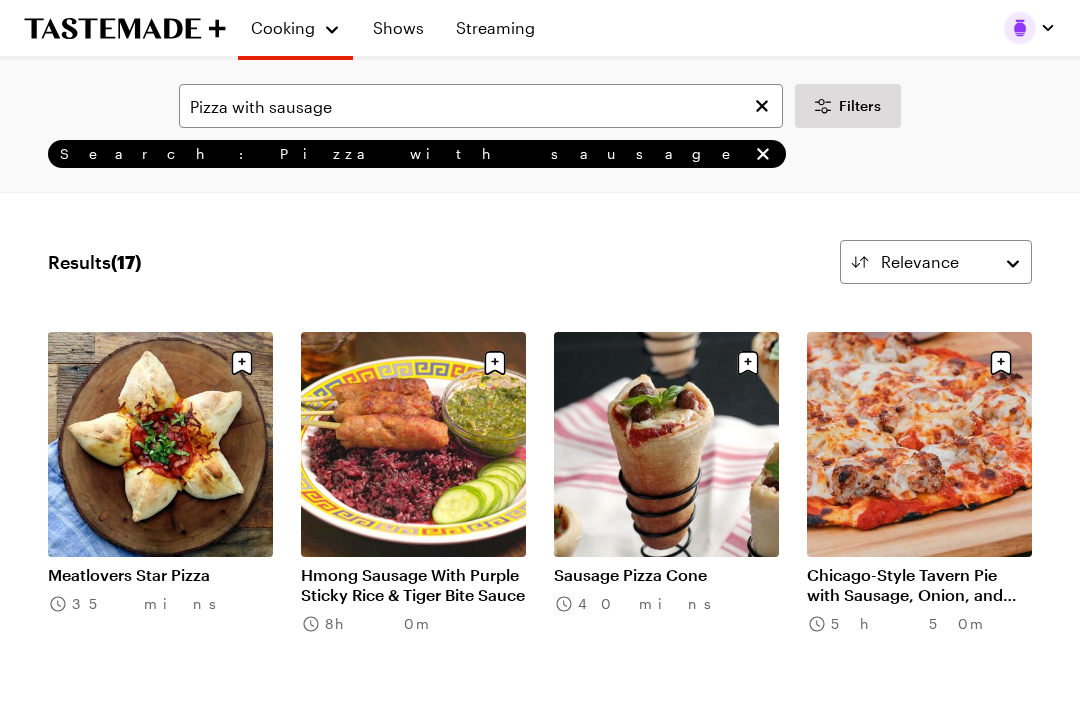 scroll, scrollTop: 0, scrollLeft: 0, axis: both 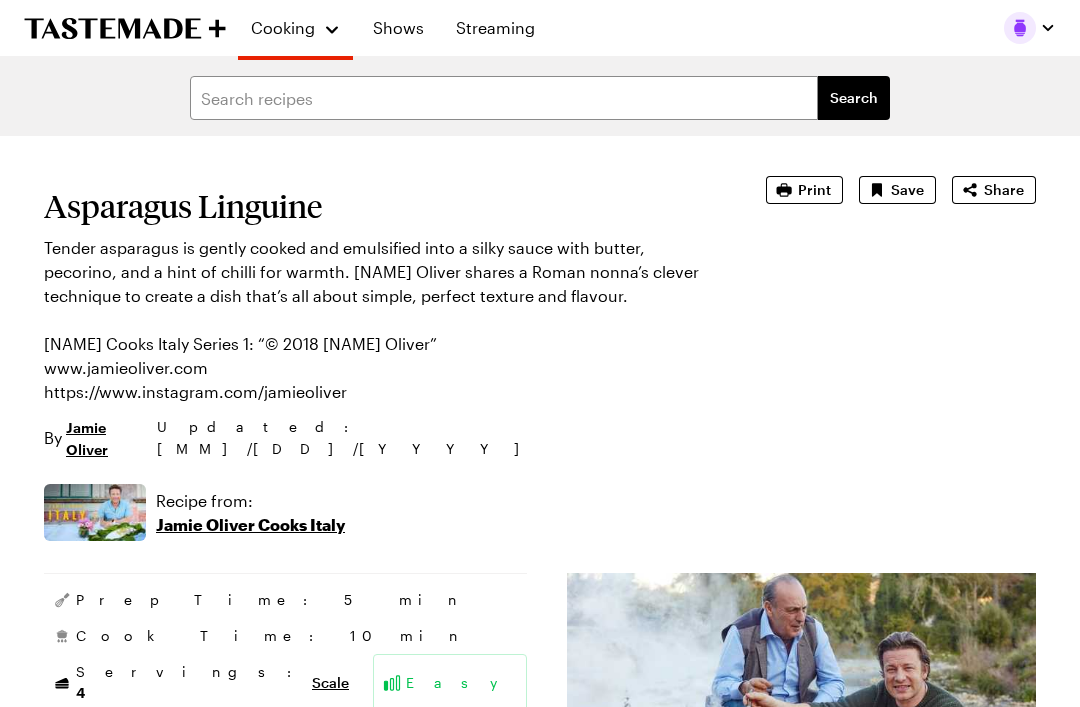 type on "x" 